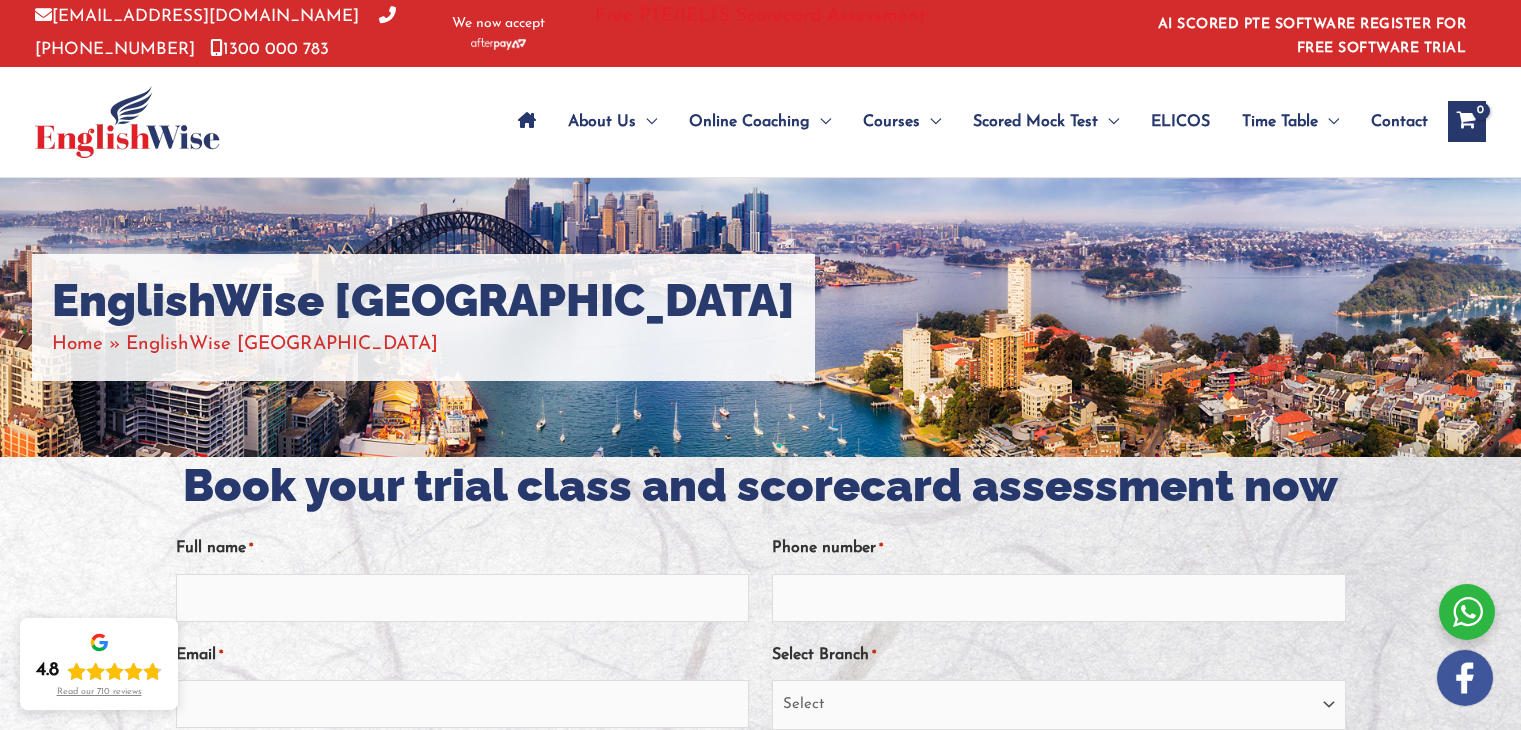 scroll, scrollTop: 0, scrollLeft: 0, axis: both 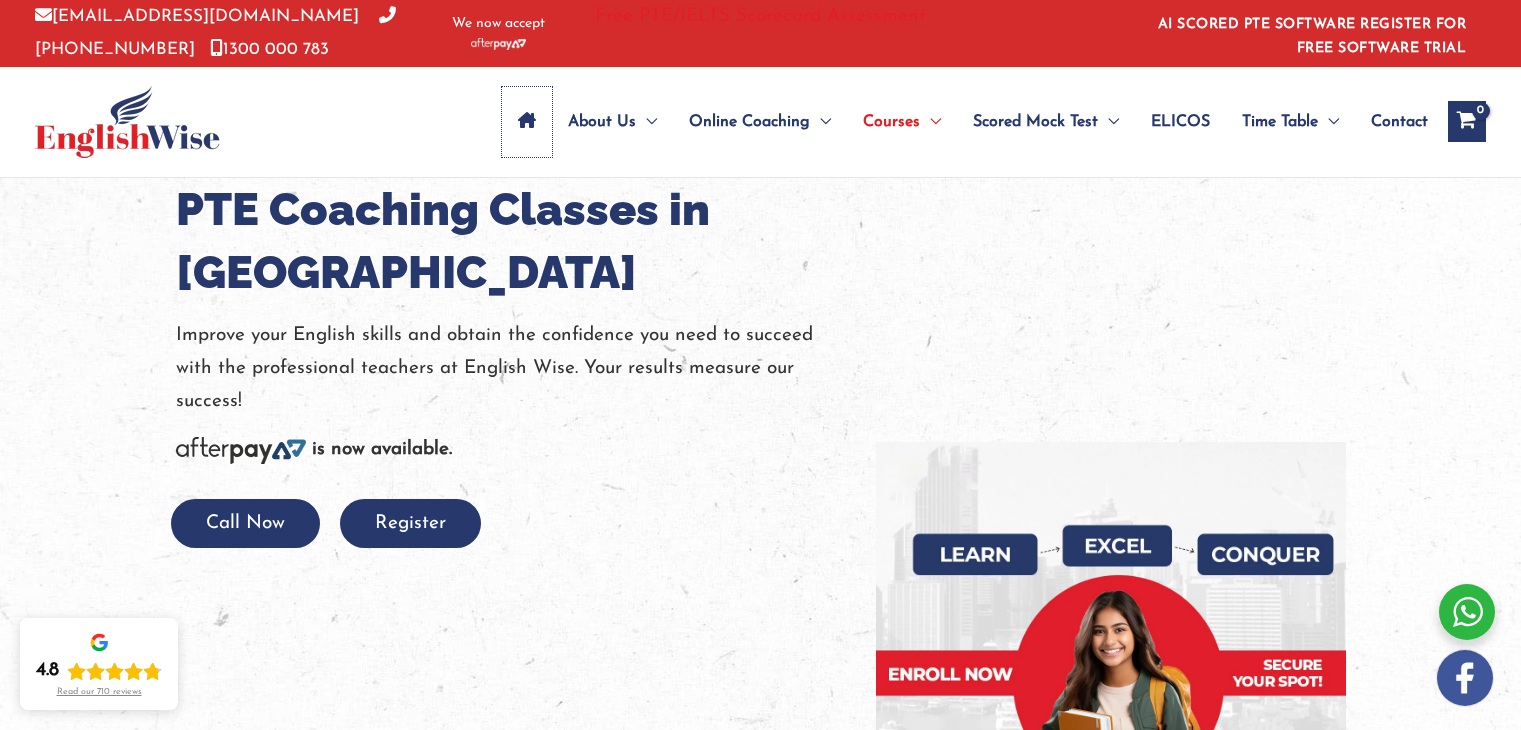 click at bounding box center (527, 120) 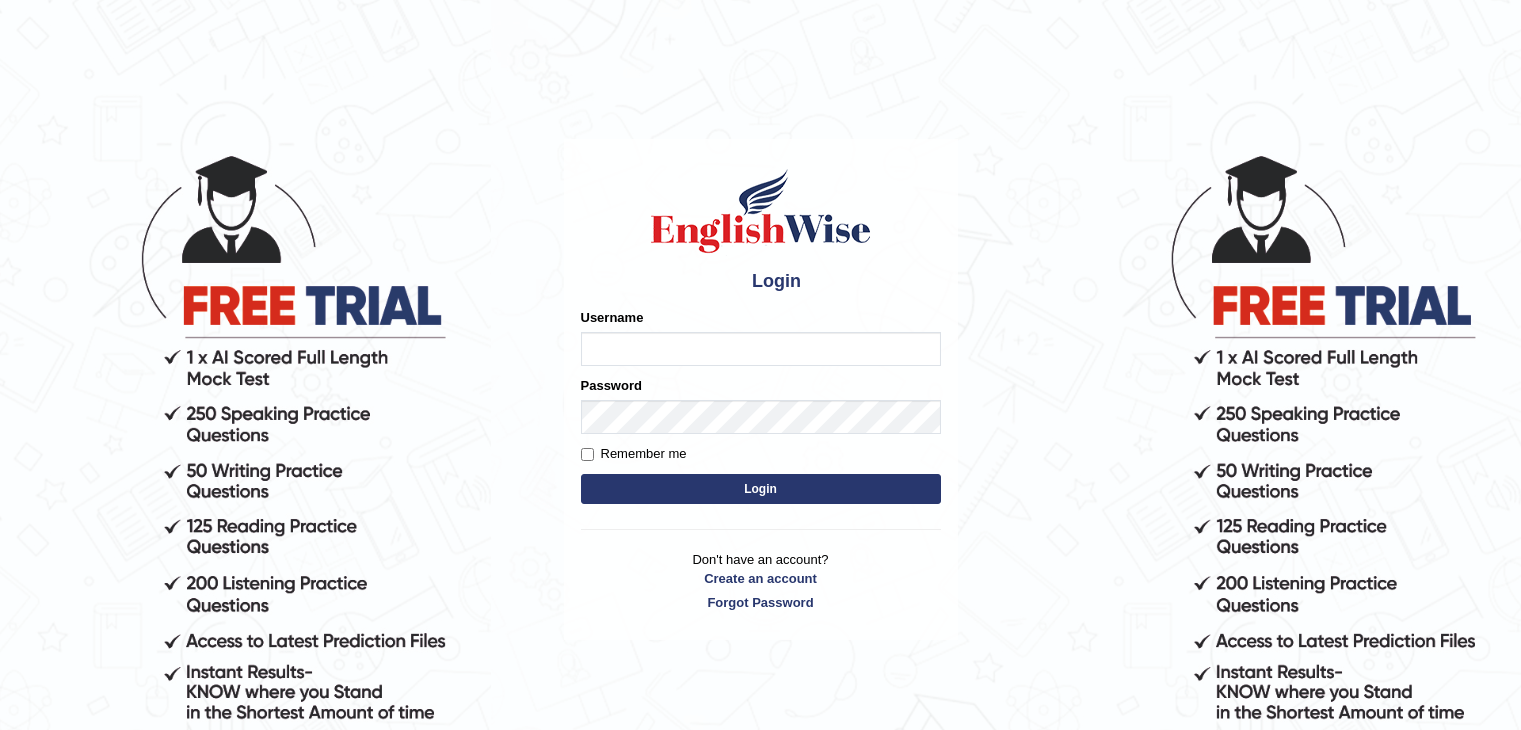 scroll, scrollTop: 0, scrollLeft: 0, axis: both 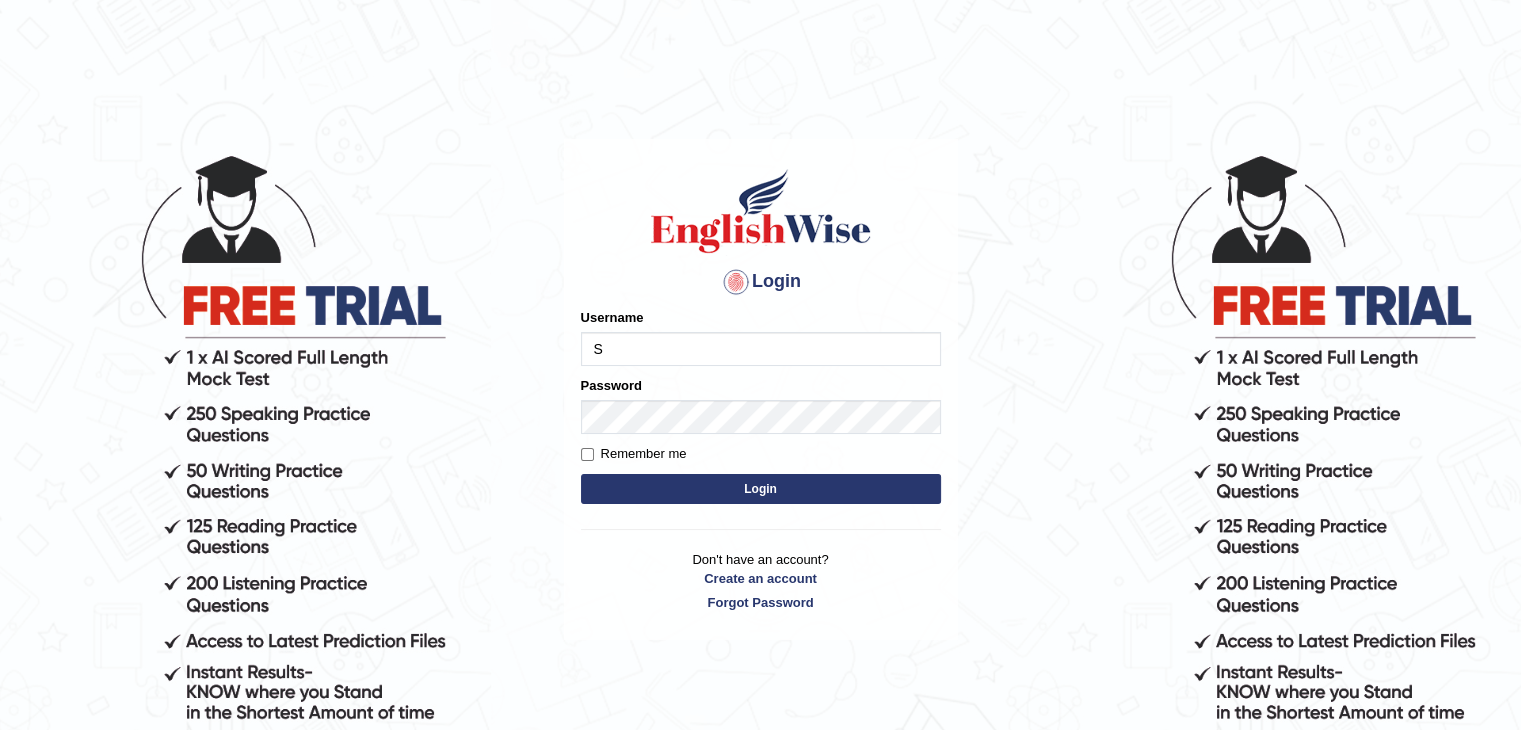 type on "Sakina2024" 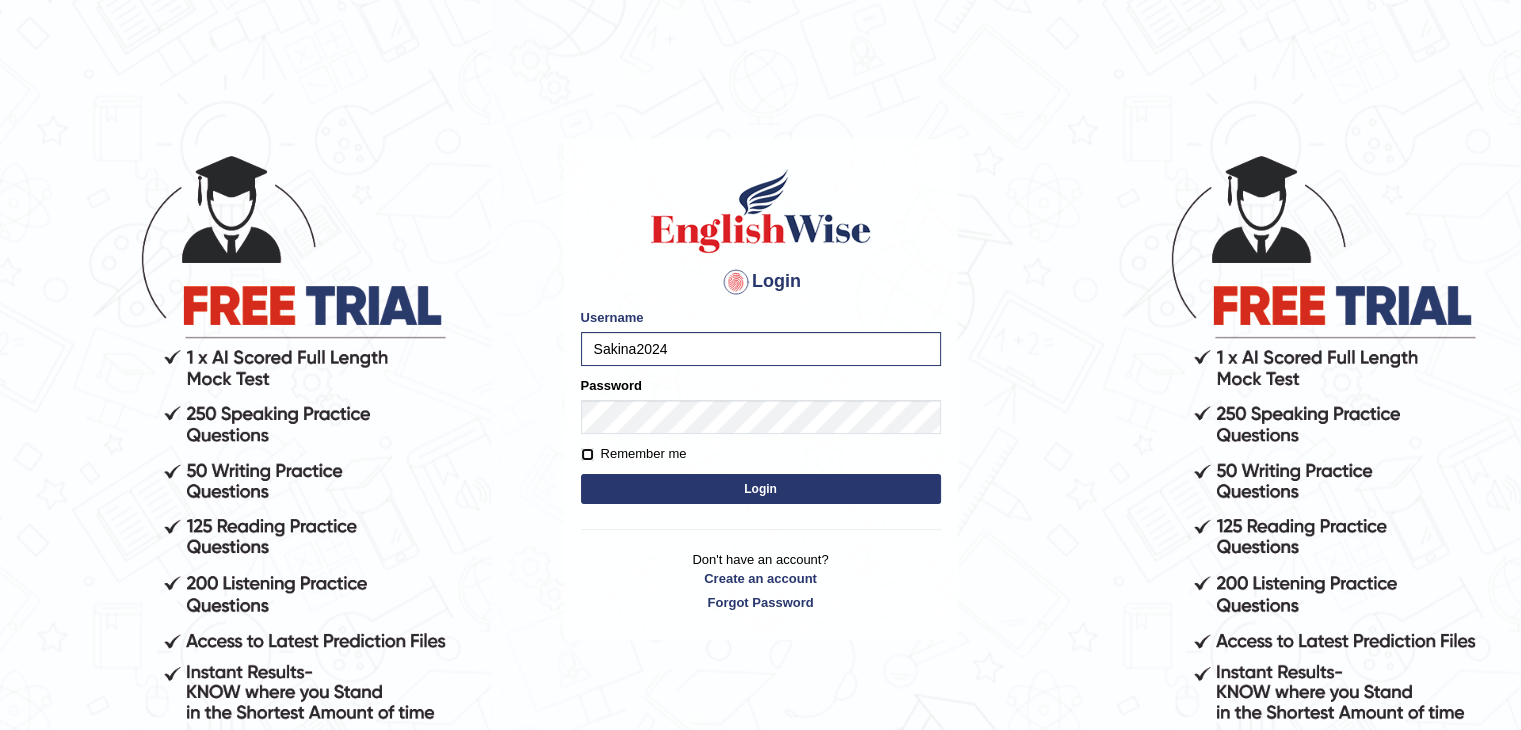 click on "Remember me" at bounding box center (587, 454) 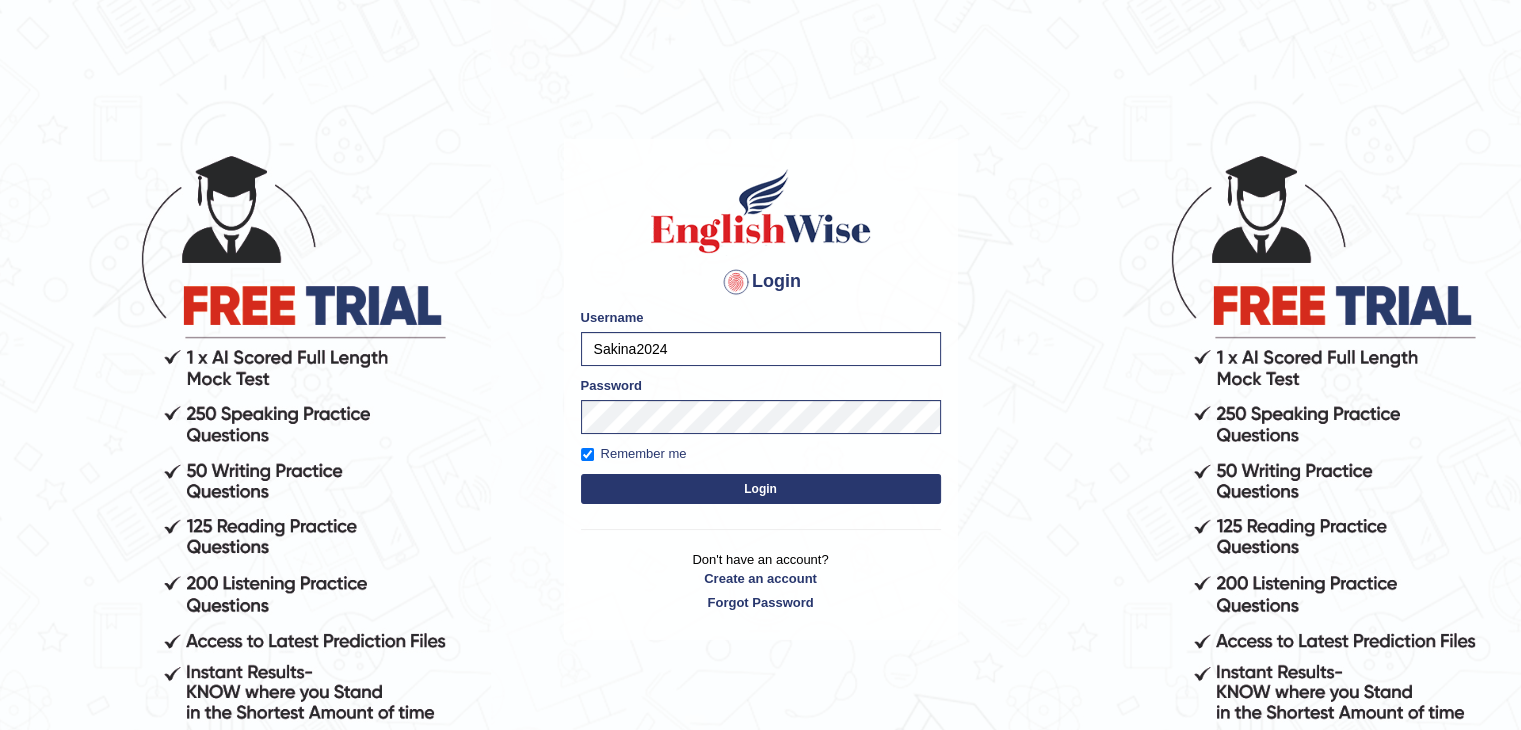 click on "Login" at bounding box center [761, 489] 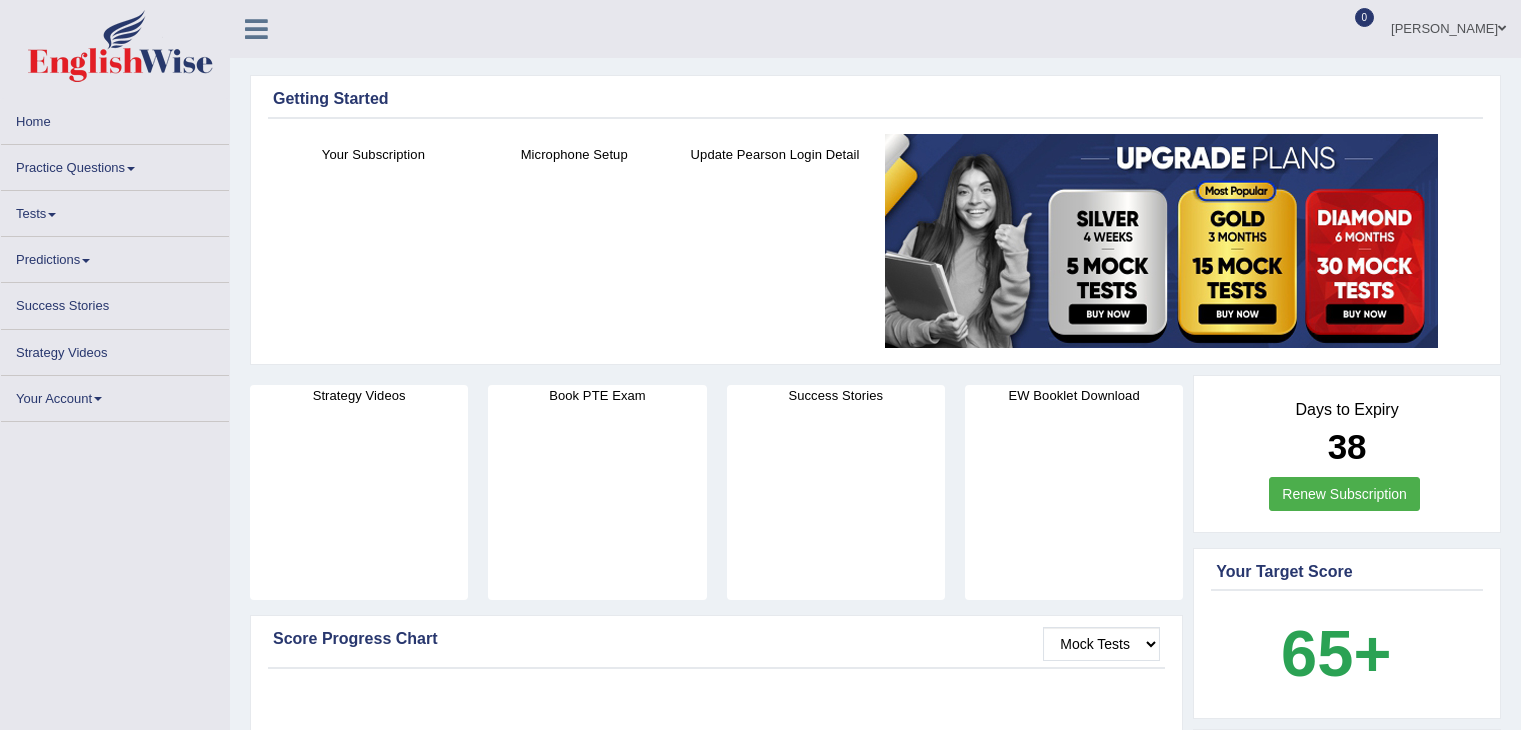scroll, scrollTop: 0, scrollLeft: 0, axis: both 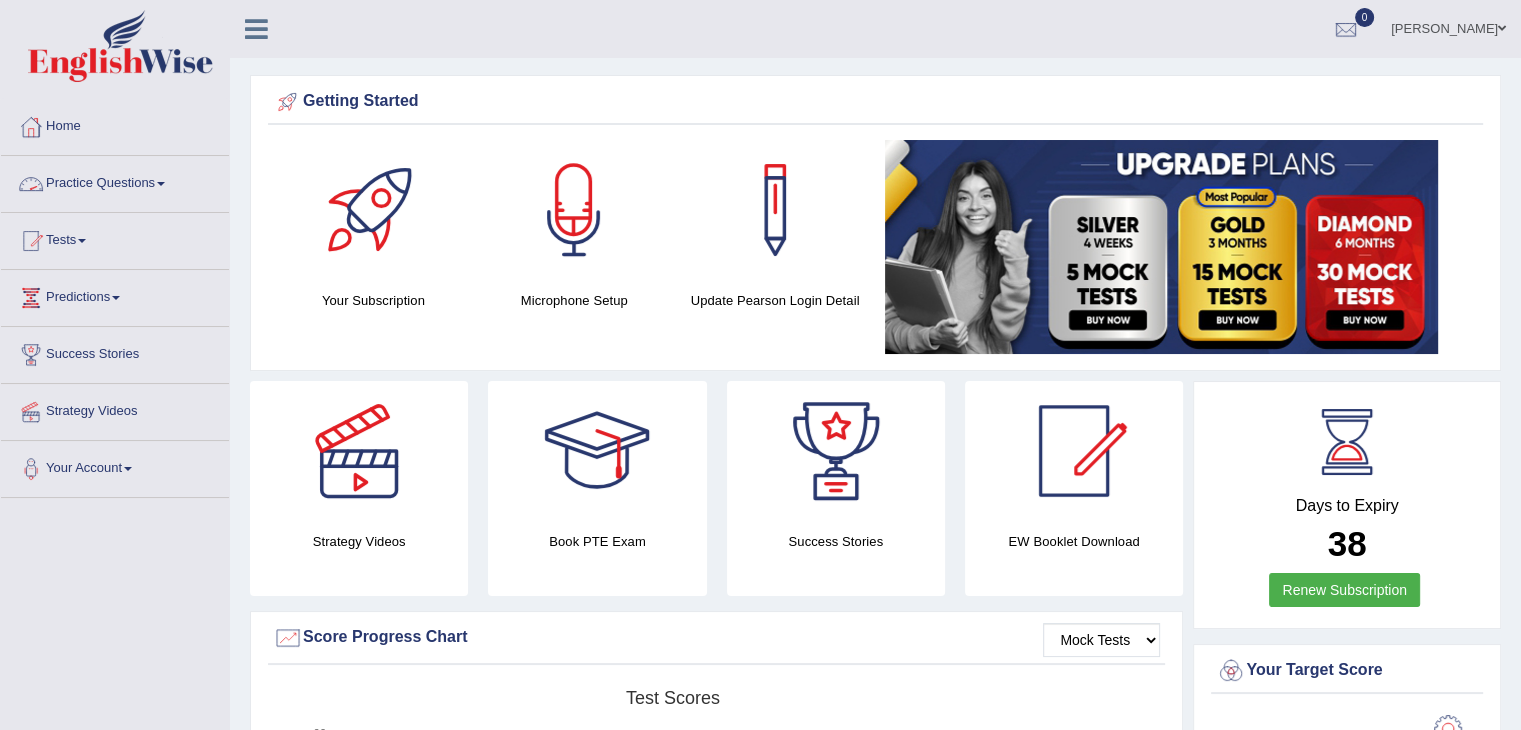 click on "Practice Questions" at bounding box center [115, 181] 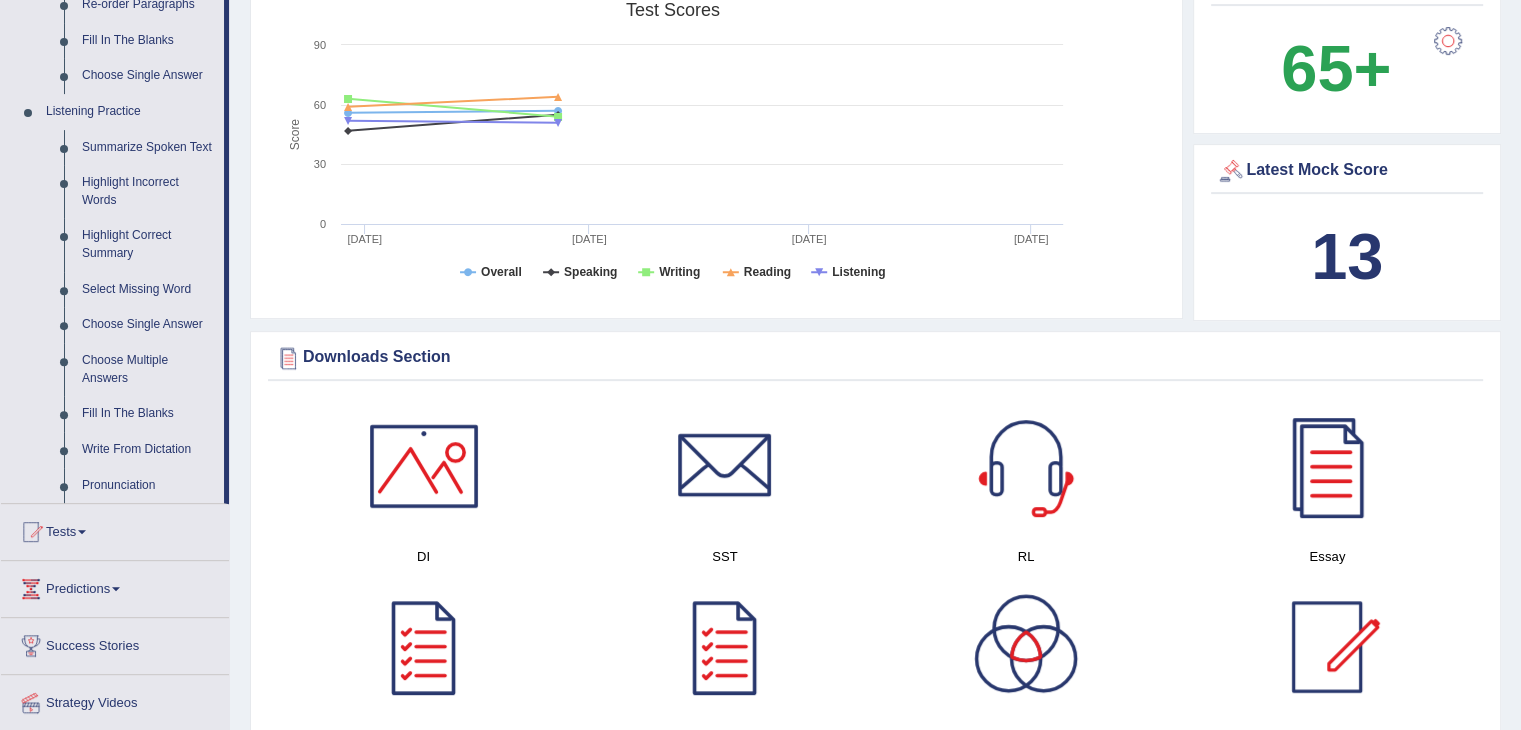 scroll, scrollTop: 755, scrollLeft: 0, axis: vertical 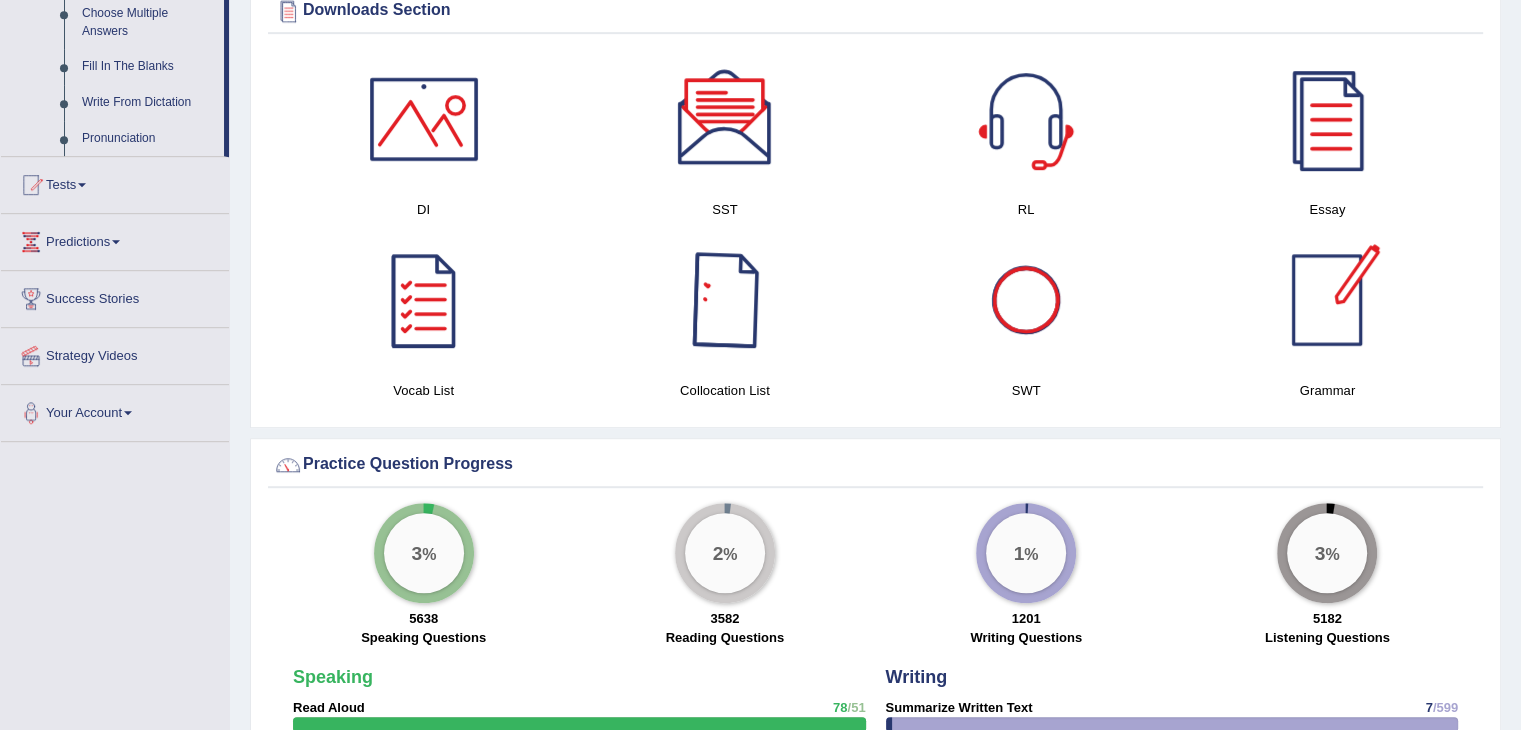click at bounding box center (725, 300) 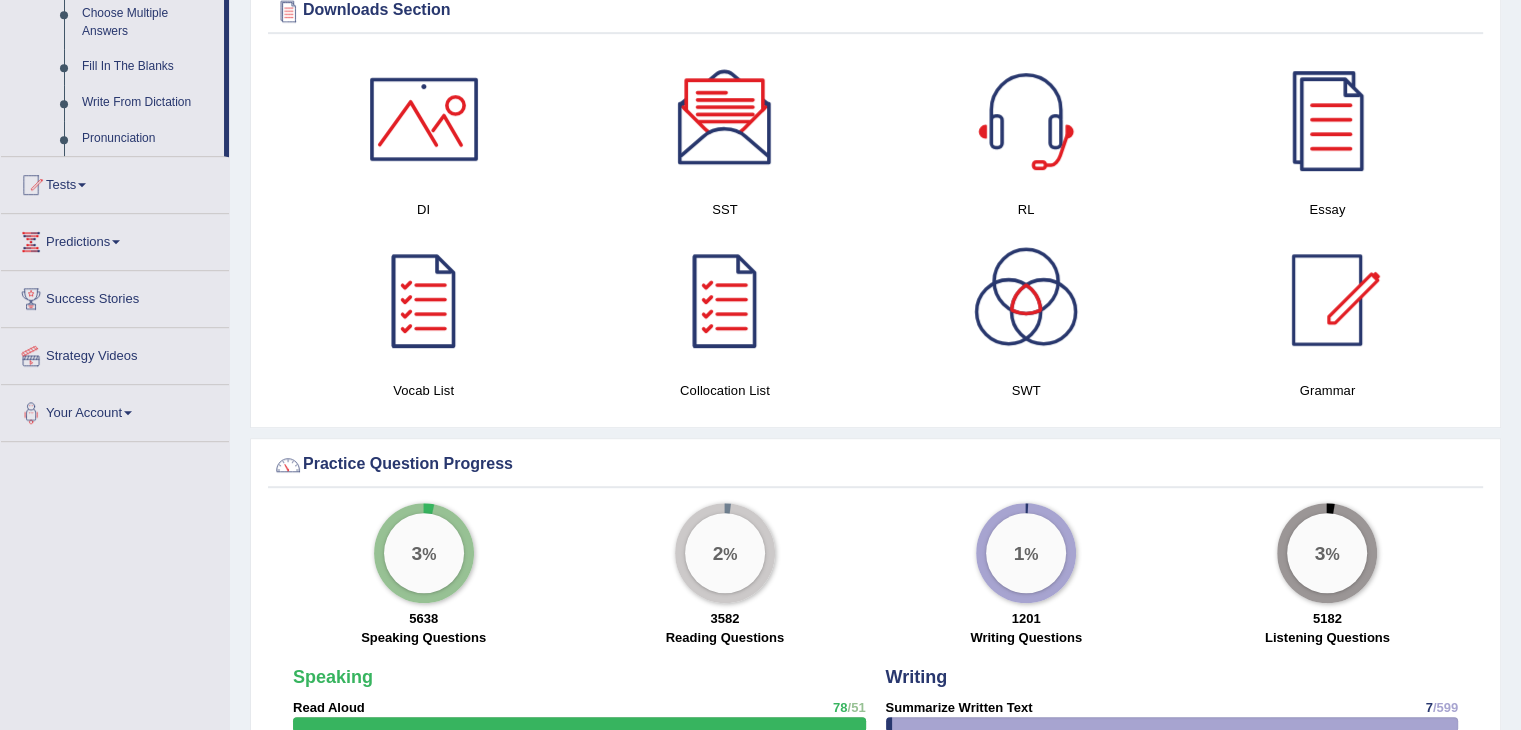 click at bounding box center [424, 300] 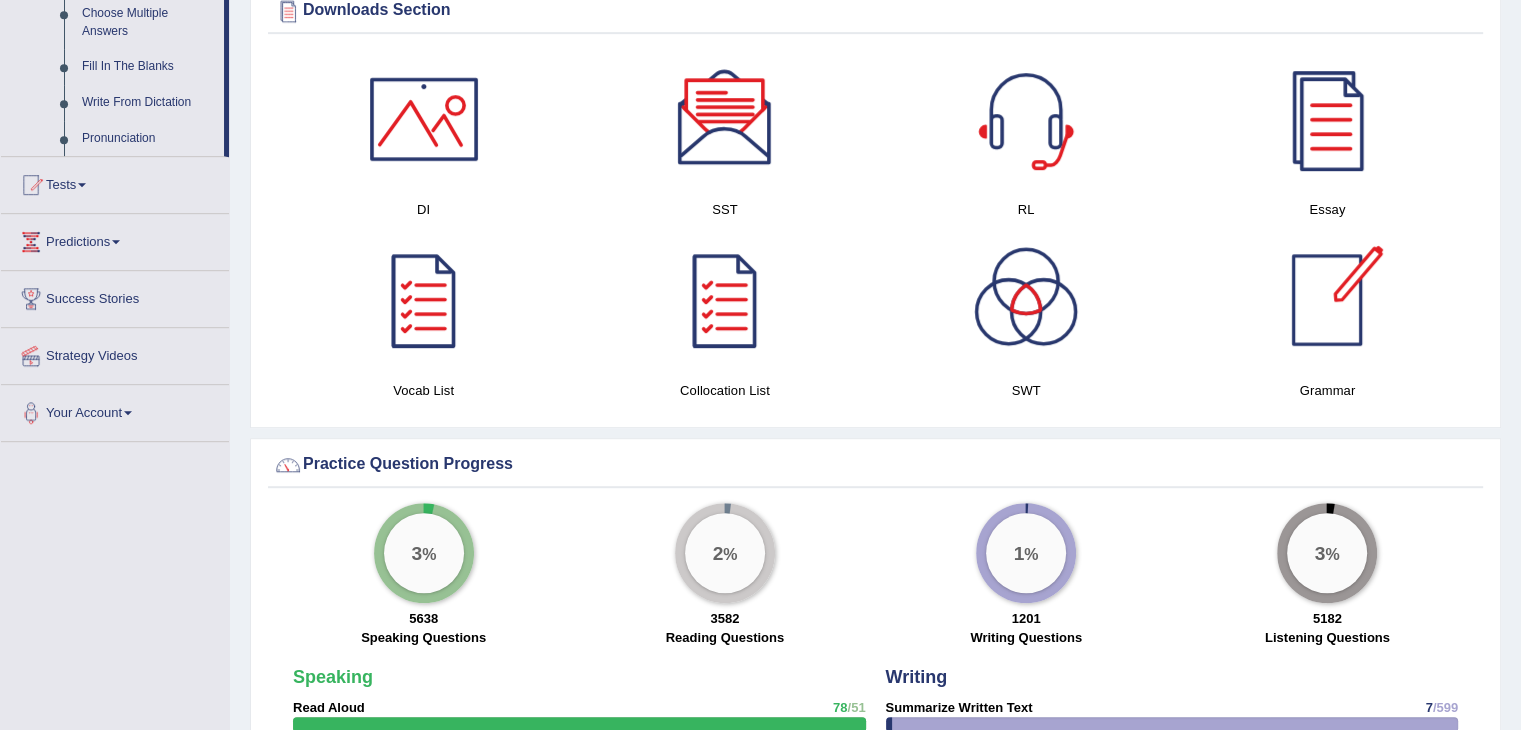 click at bounding box center (1327, 300) 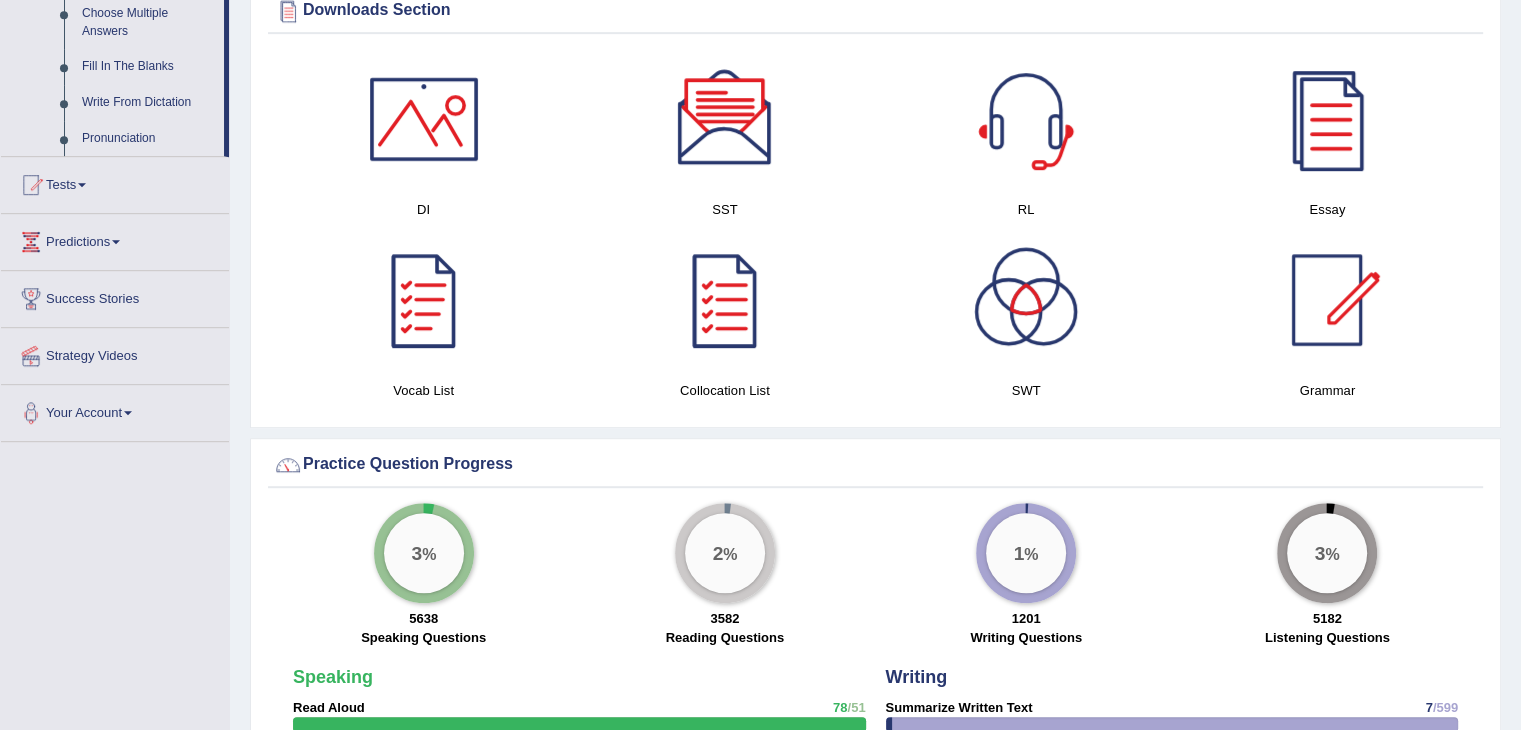click at bounding box center [424, 119] 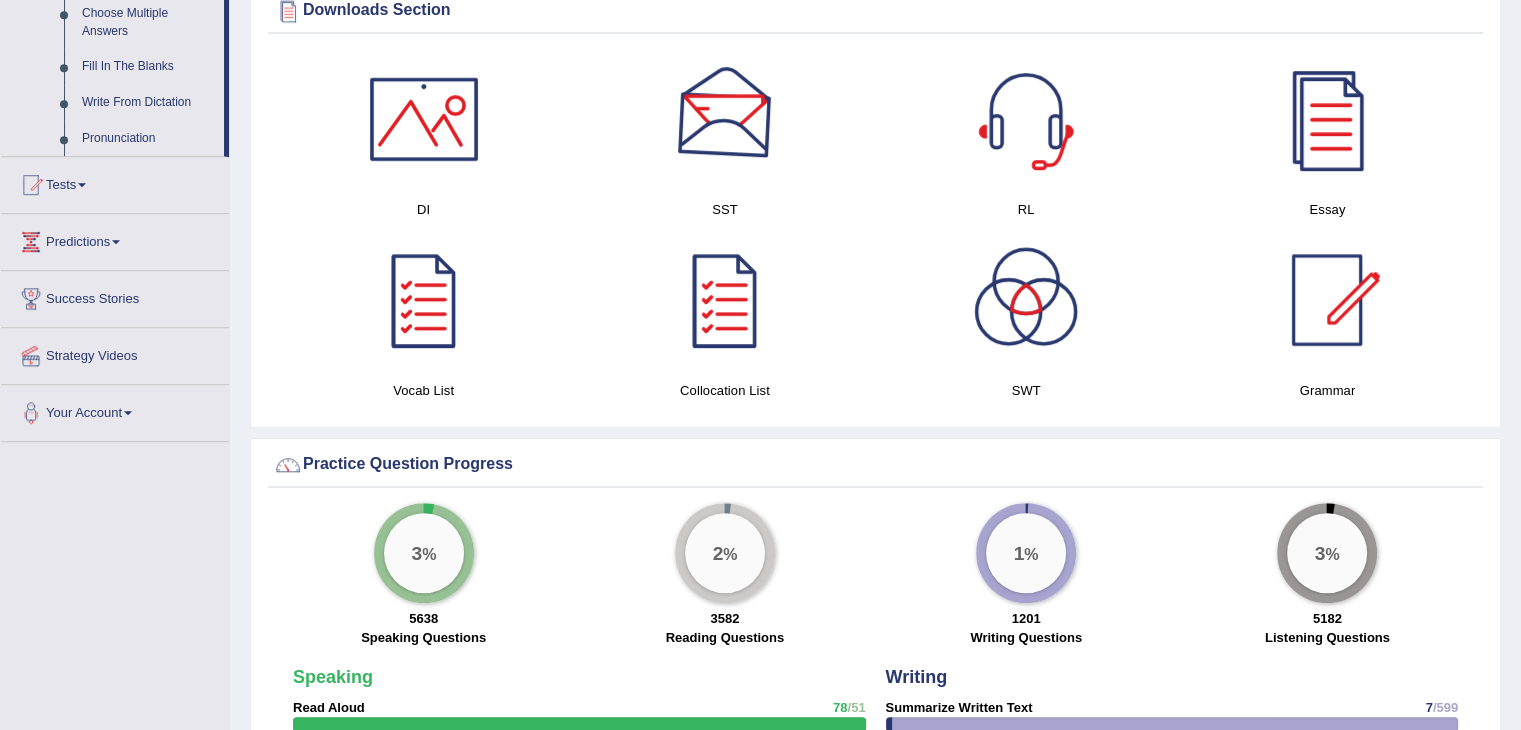 click at bounding box center (725, 119) 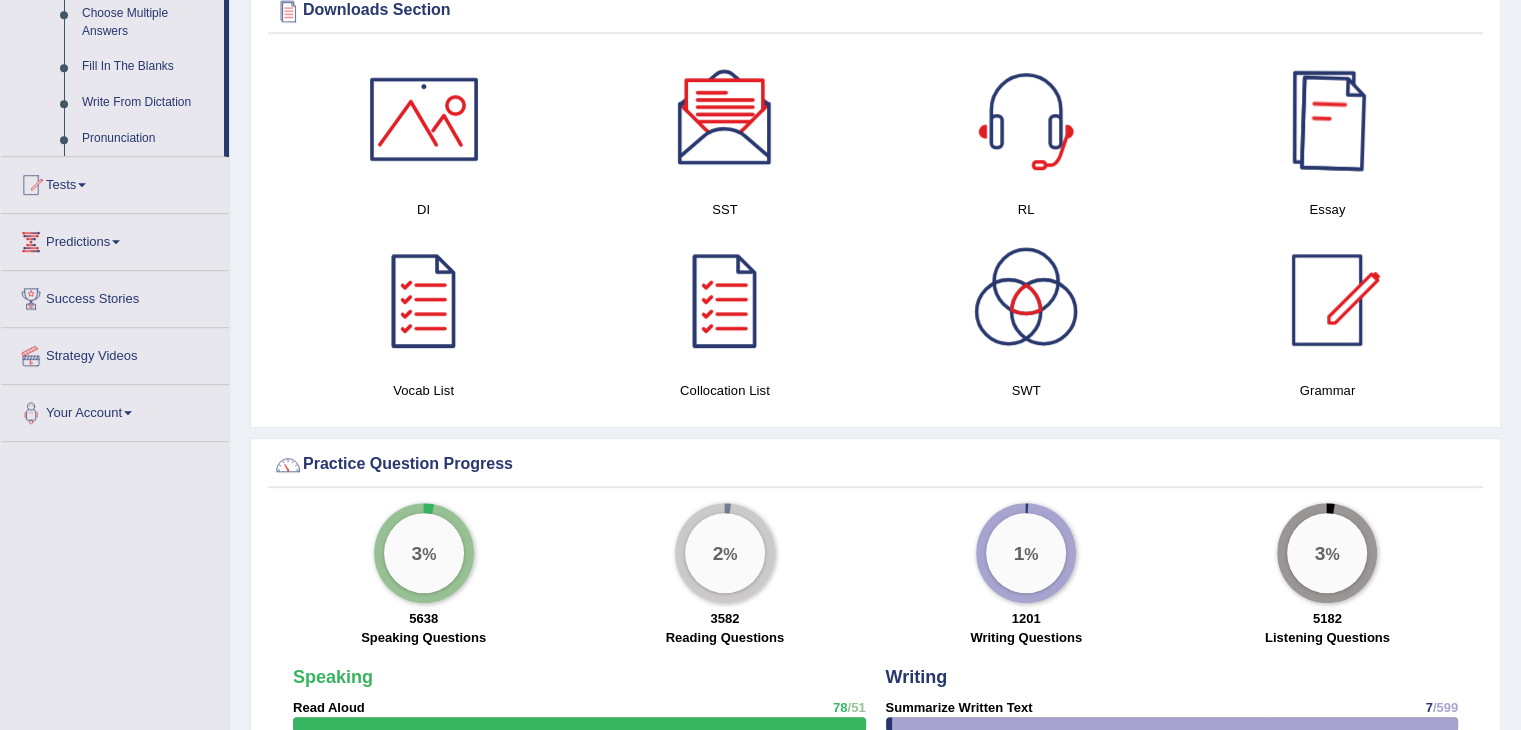click at bounding box center (1327, 119) 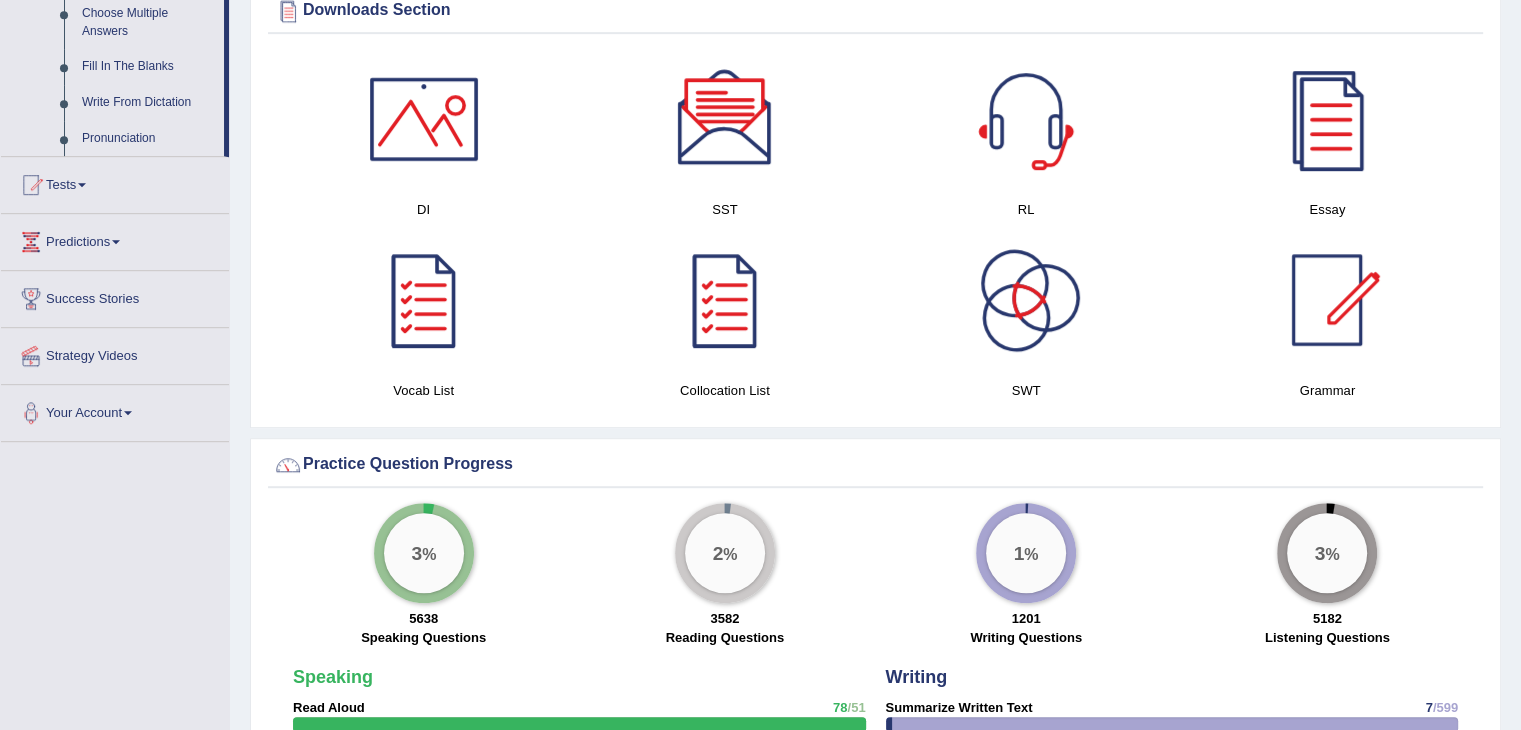 click at bounding box center [1026, 300] 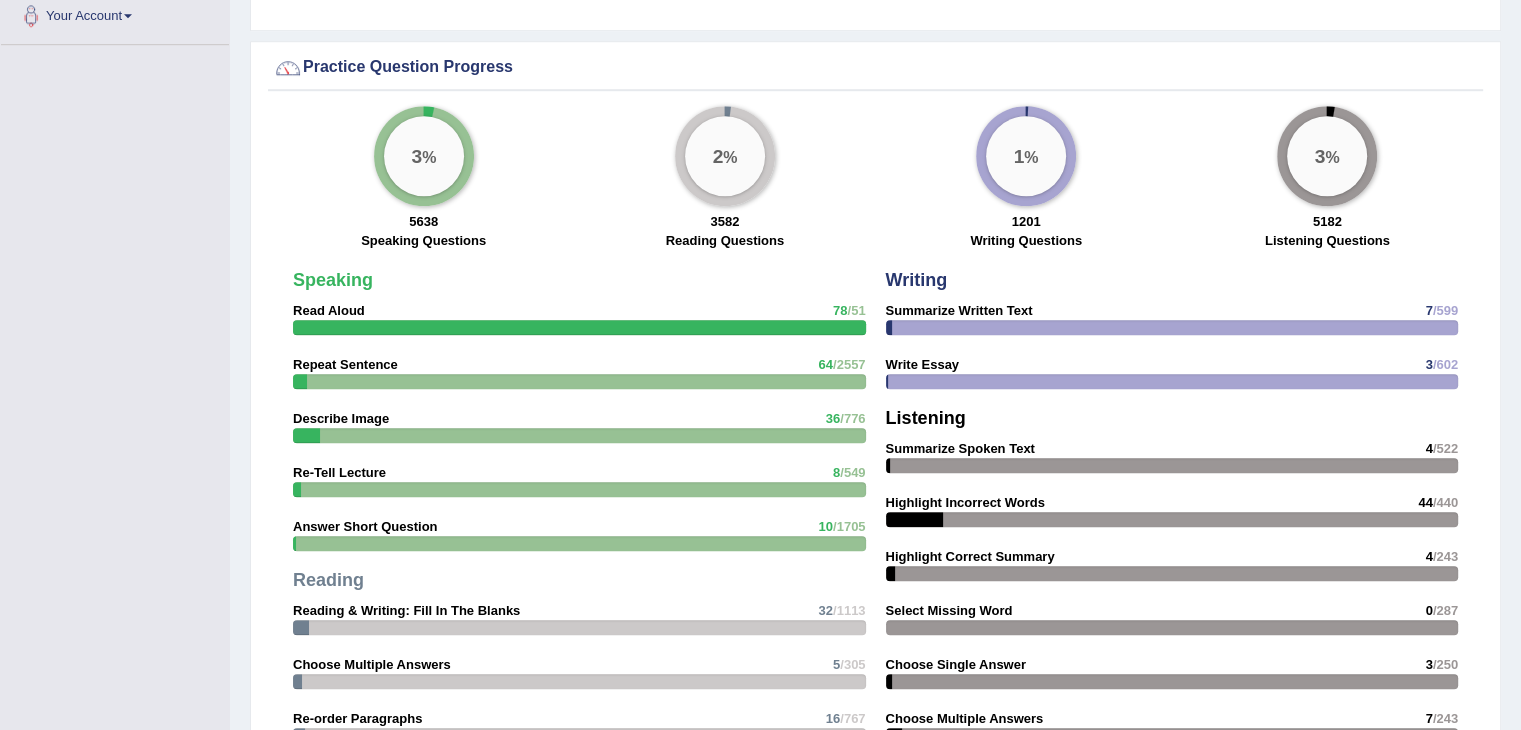 scroll, scrollTop: 1444, scrollLeft: 0, axis: vertical 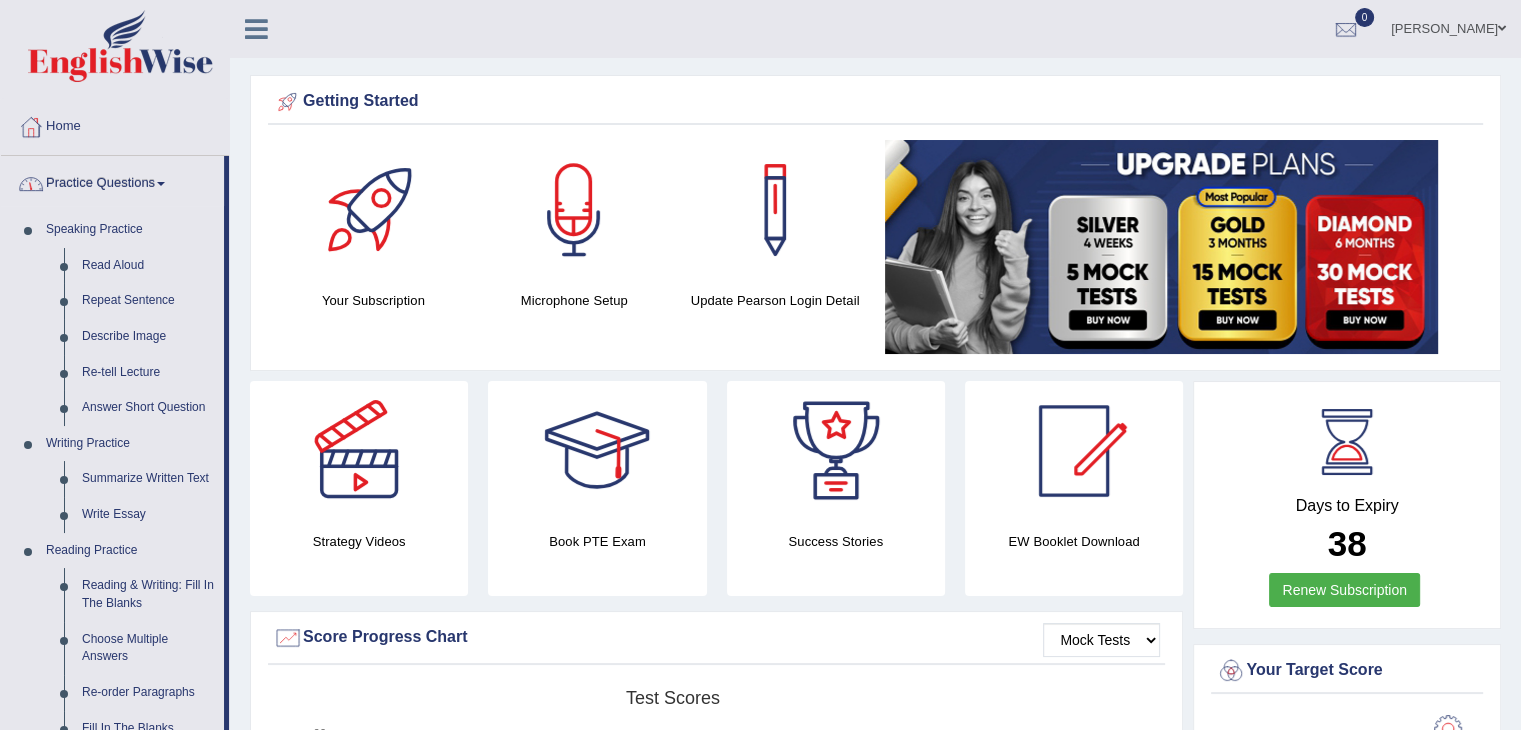 click on "Home" at bounding box center [115, 124] 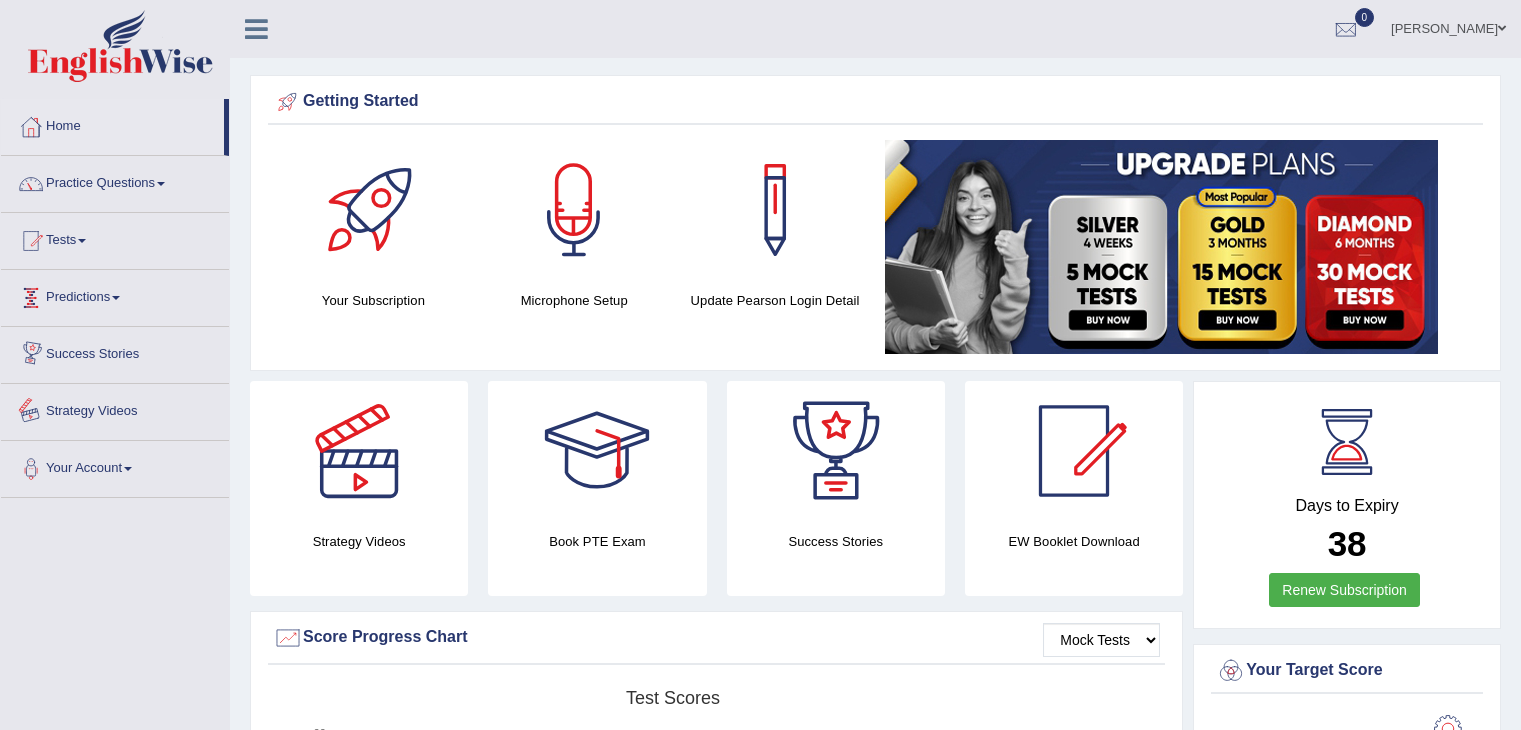 scroll, scrollTop: 0, scrollLeft: 0, axis: both 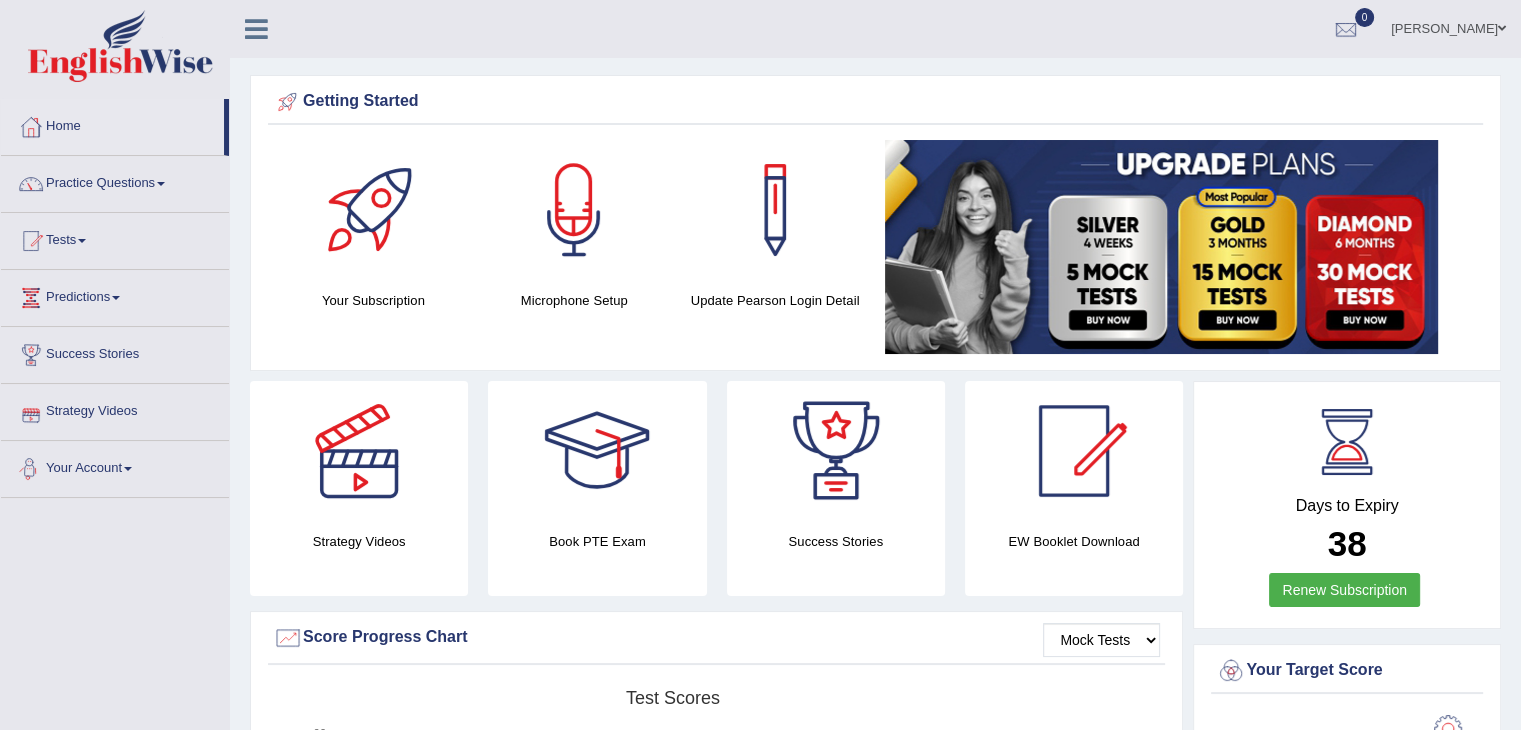 click at bounding box center [128, 469] 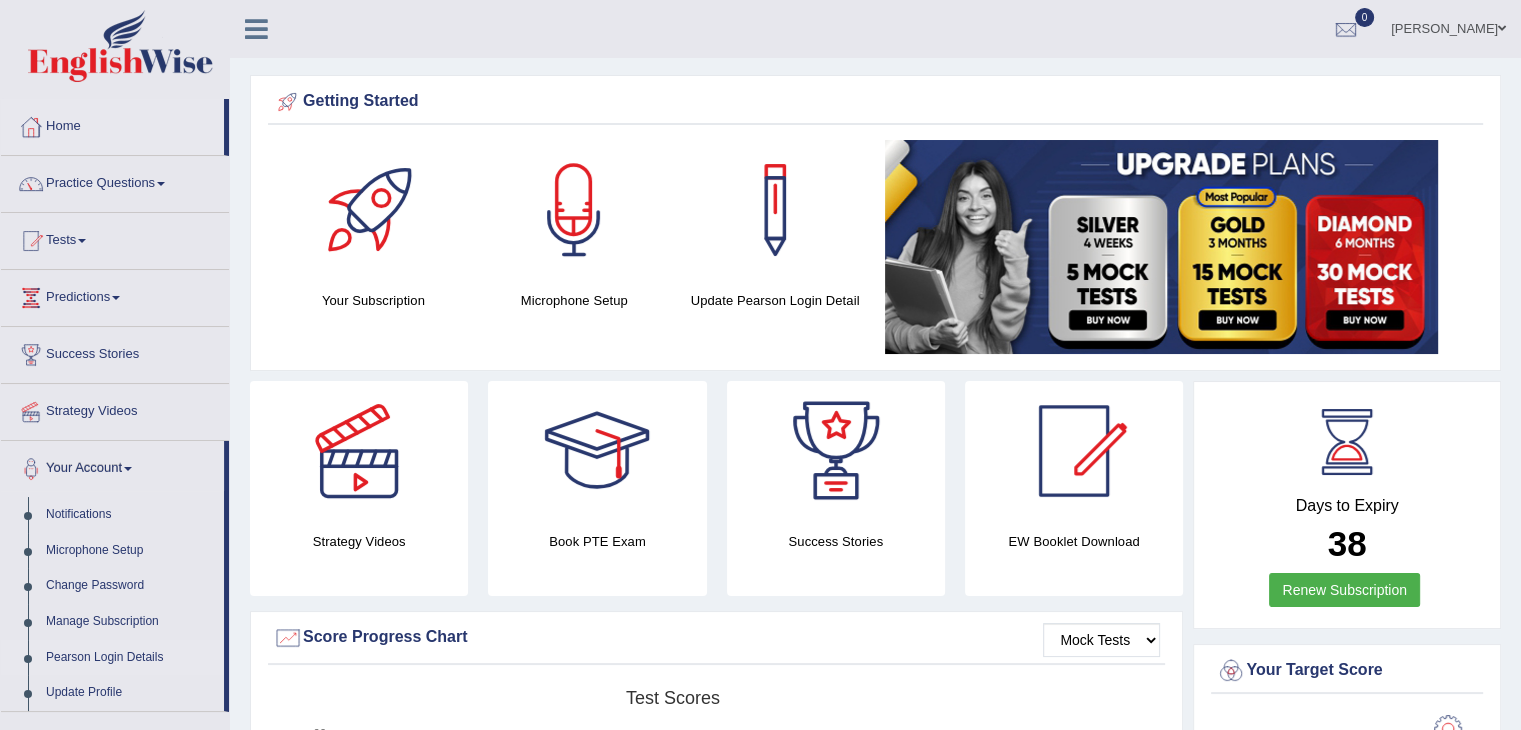 click on "Pearson Login Details" at bounding box center (130, 658) 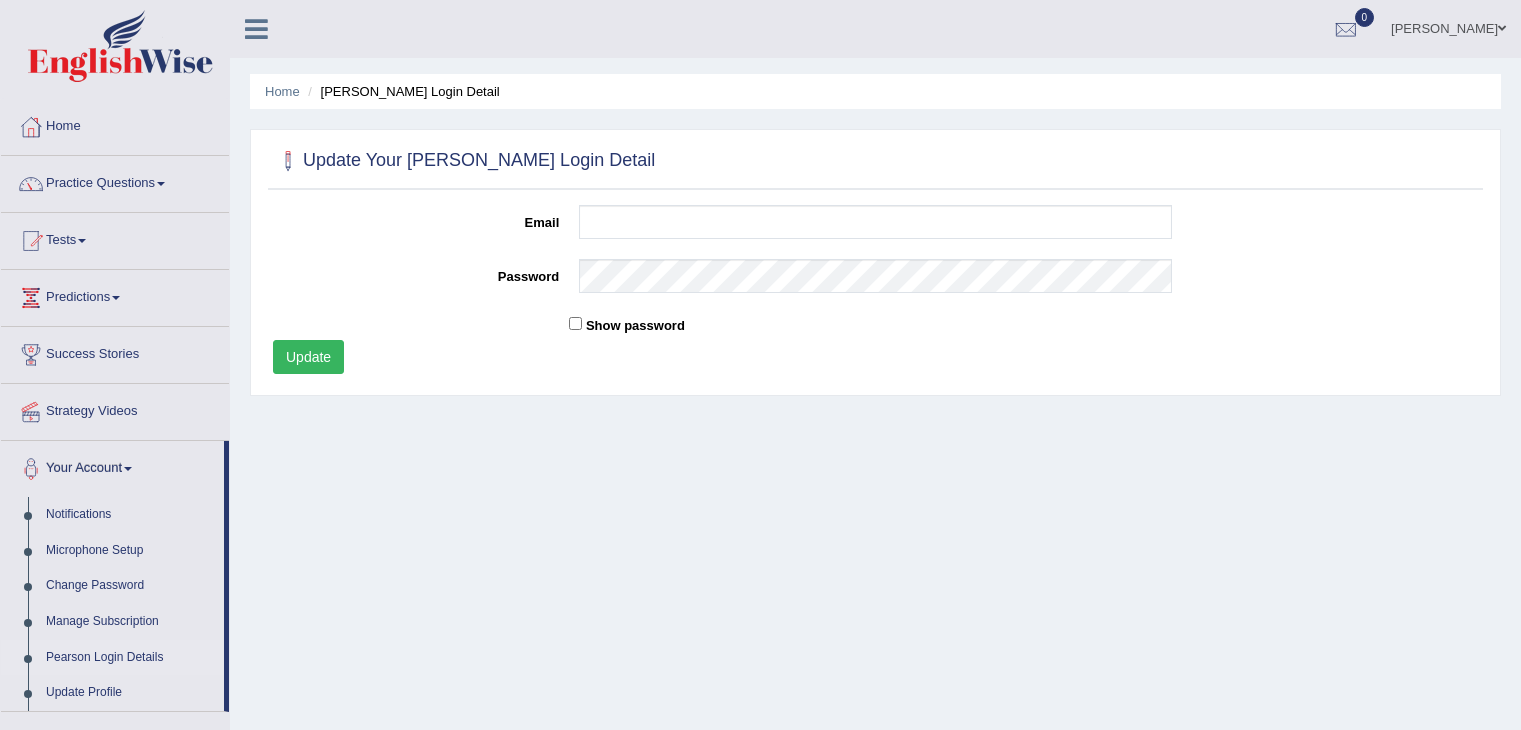 scroll, scrollTop: 0, scrollLeft: 0, axis: both 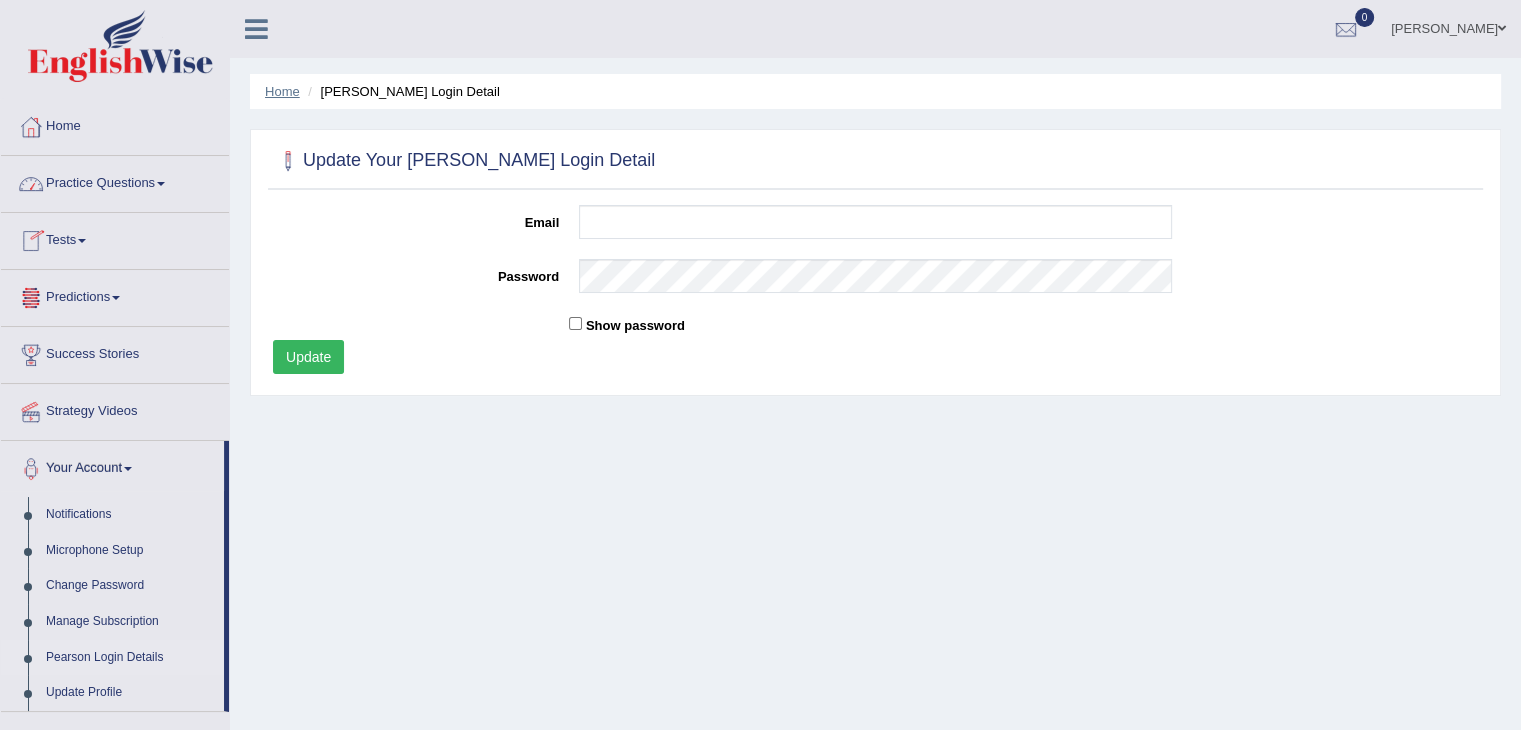 click on "Home" at bounding box center [282, 91] 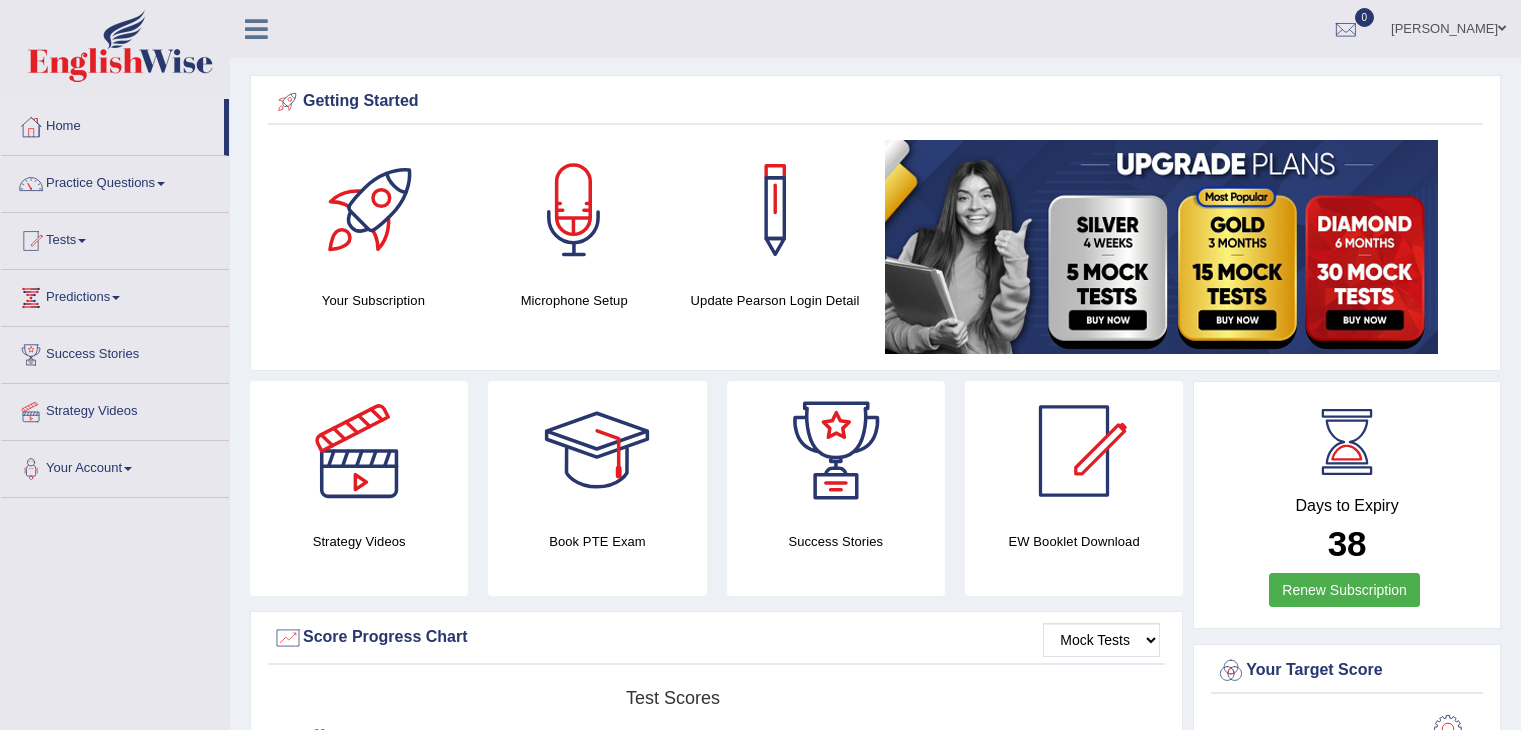 scroll, scrollTop: 0, scrollLeft: 0, axis: both 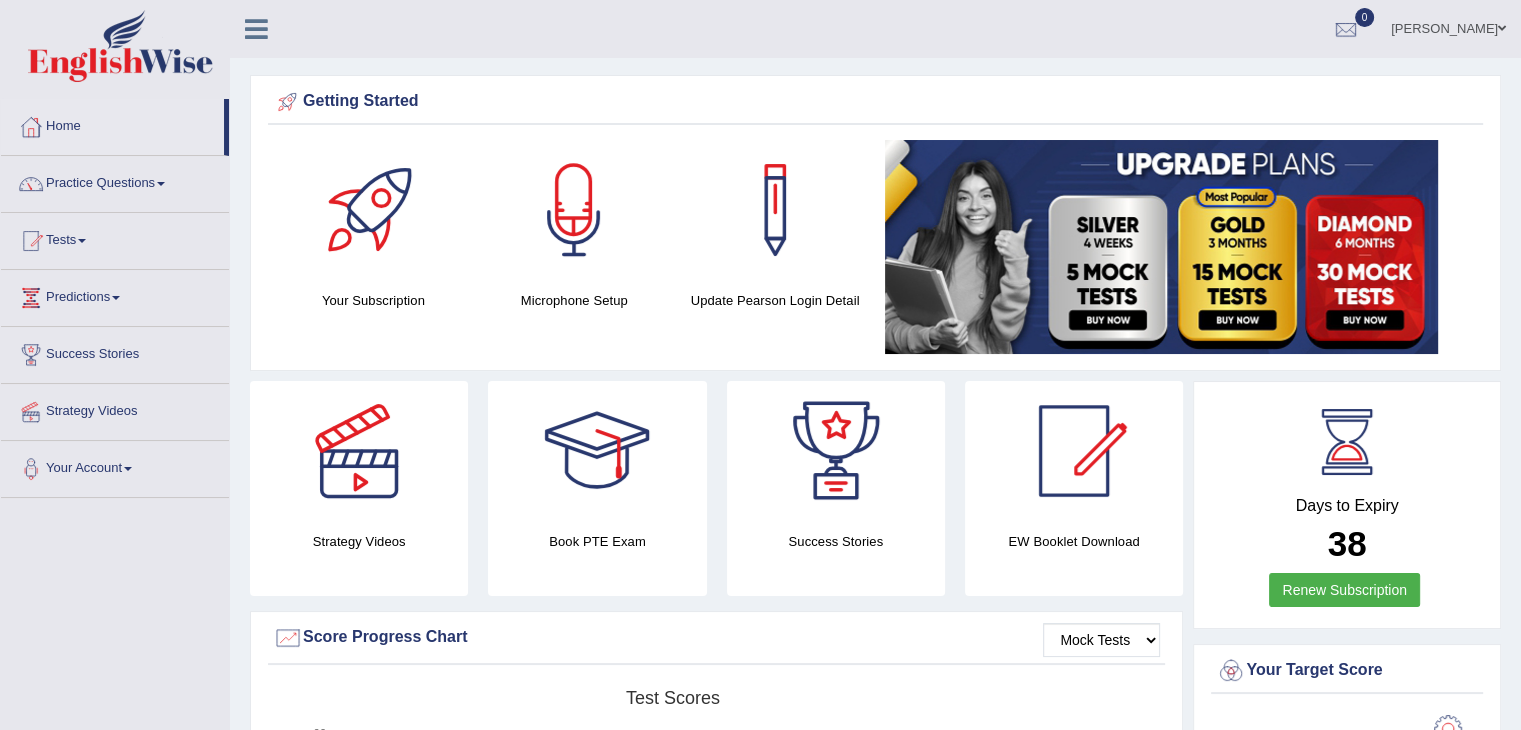 click on "[PERSON_NAME]" at bounding box center [1448, 26] 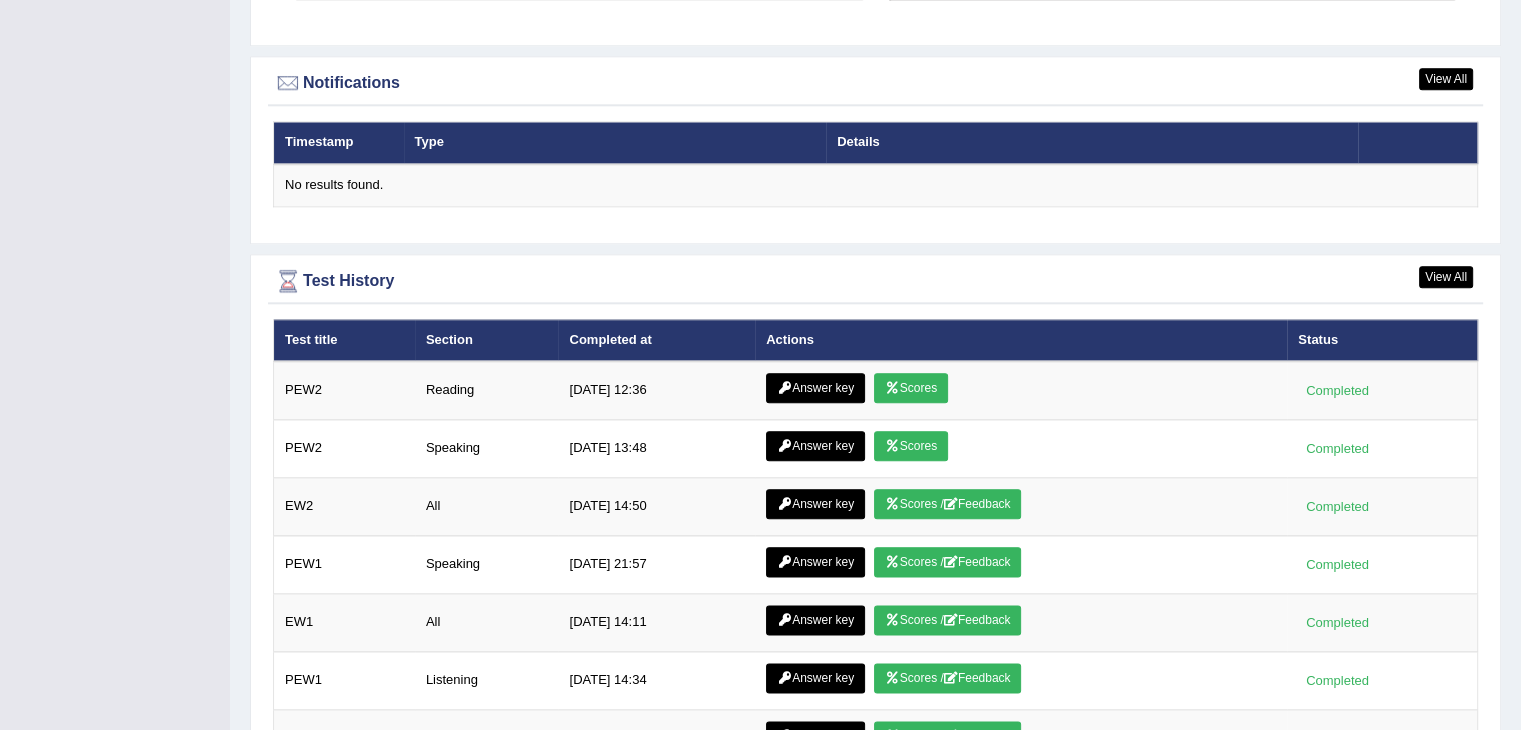 scroll, scrollTop: 2260, scrollLeft: 0, axis: vertical 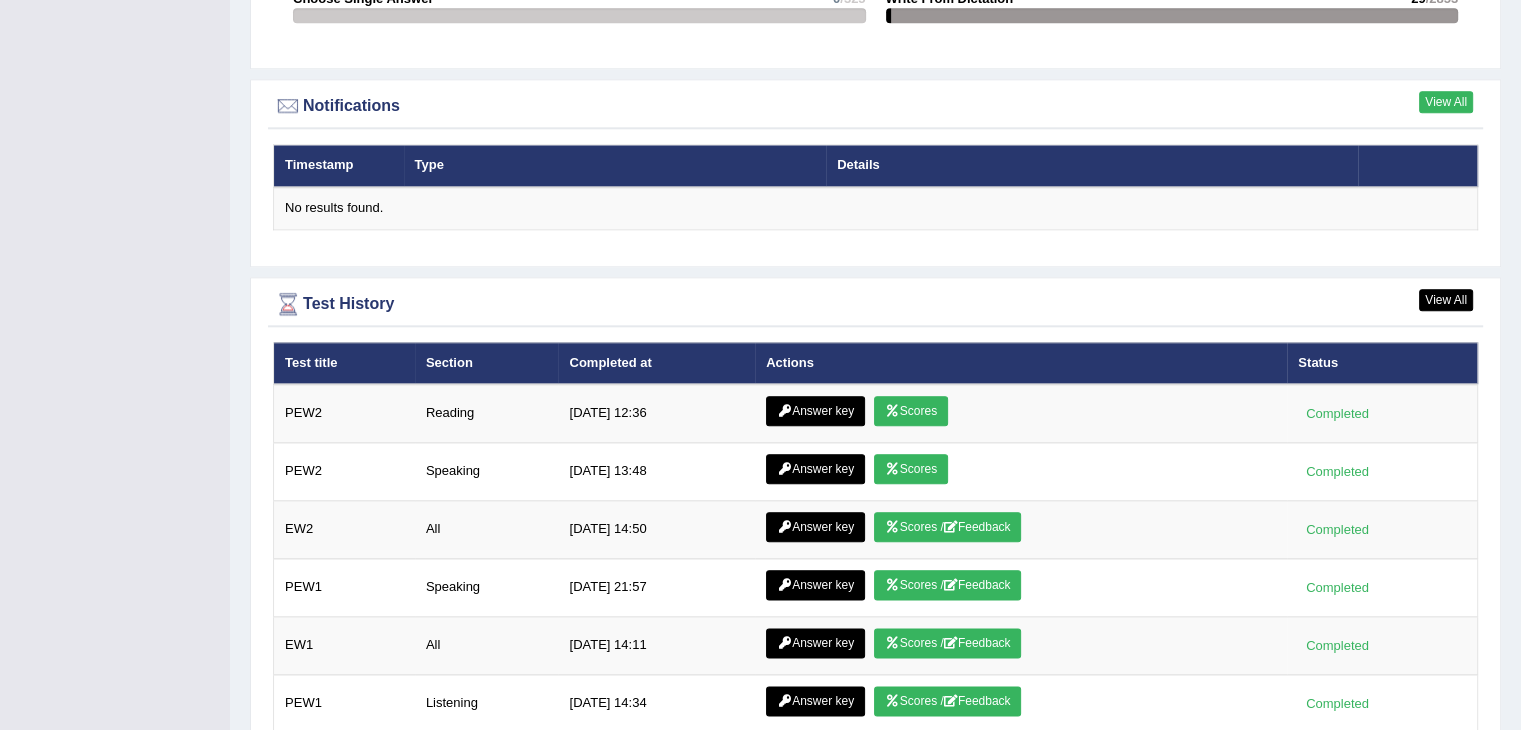 click on "View All" at bounding box center [1446, 102] 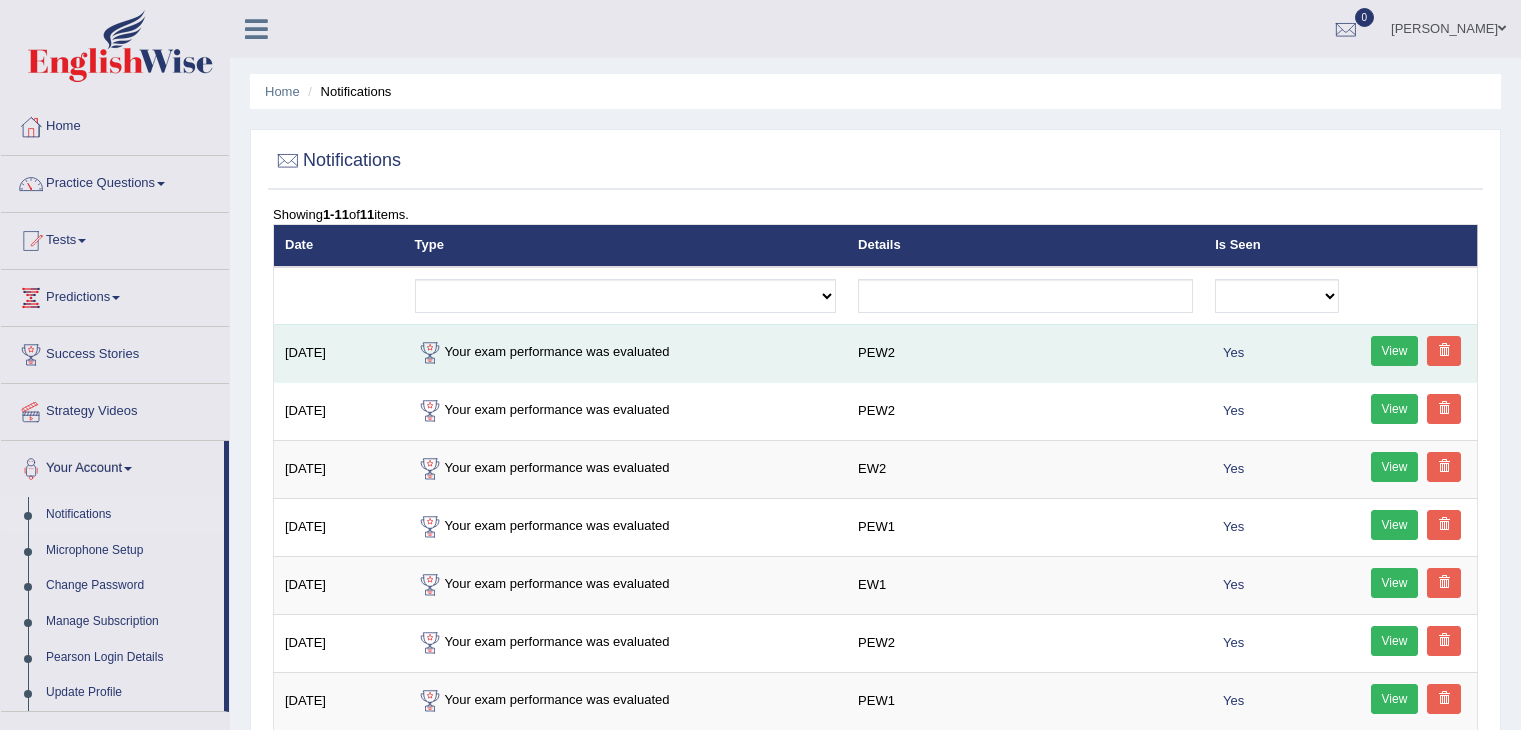 scroll, scrollTop: 0, scrollLeft: 0, axis: both 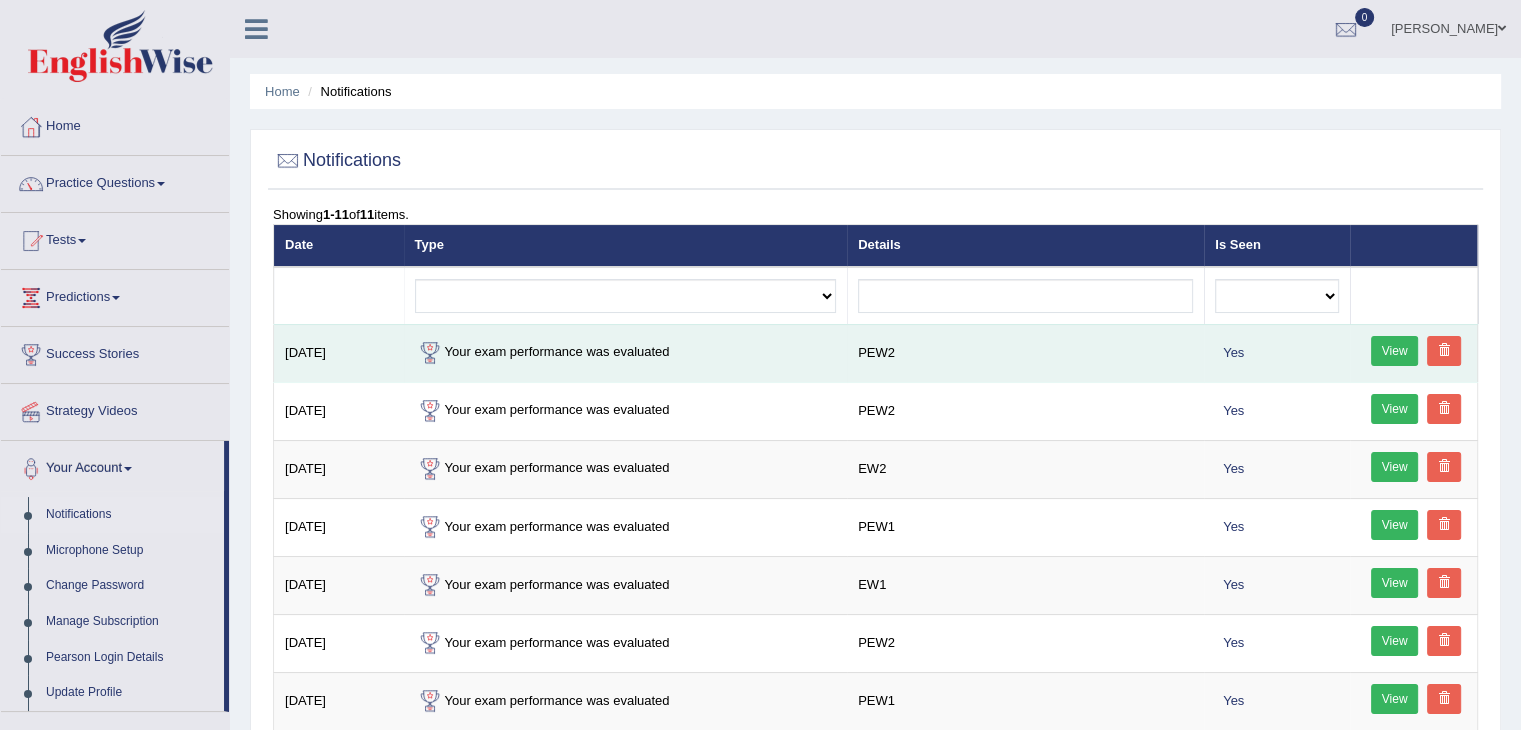 click on "View" at bounding box center (1395, 351) 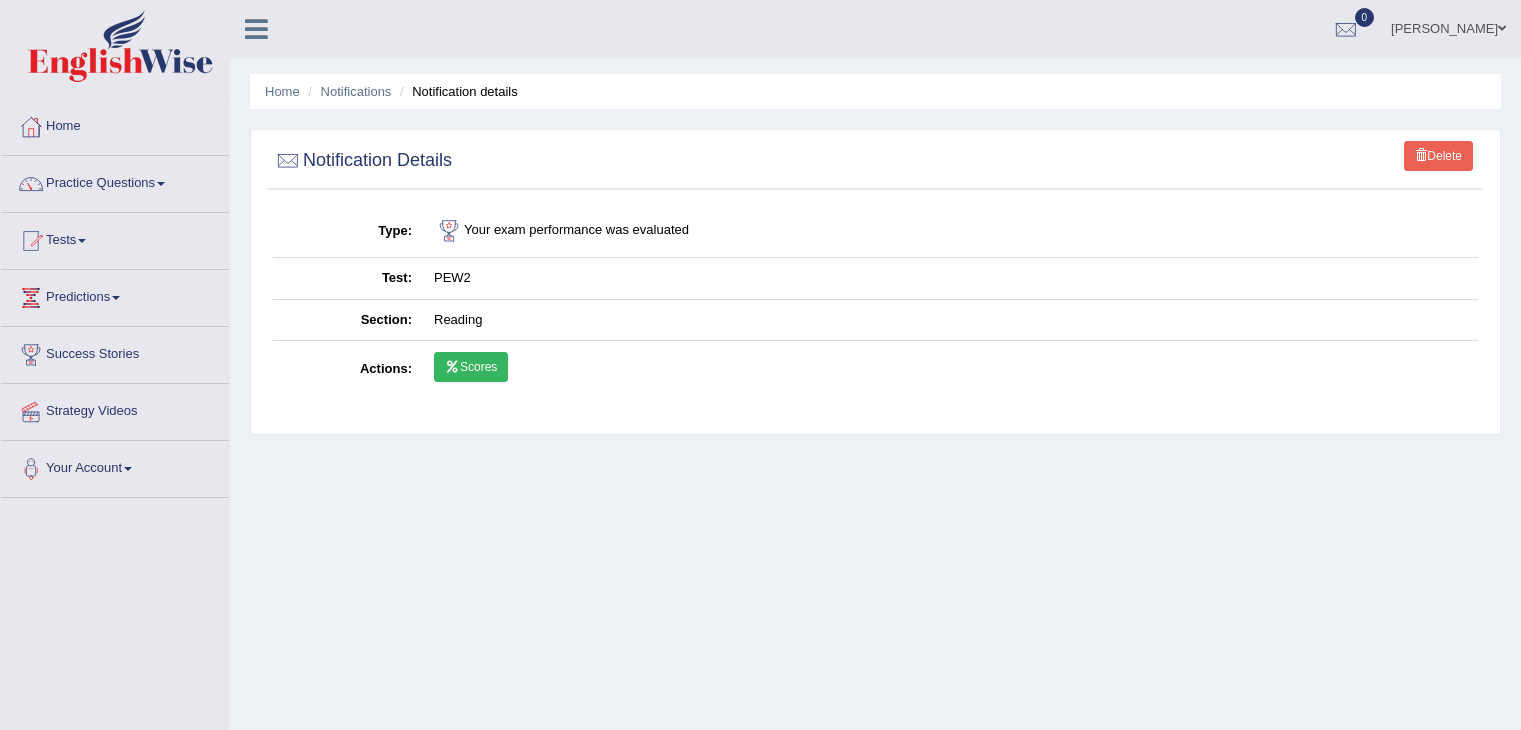 scroll, scrollTop: 0, scrollLeft: 0, axis: both 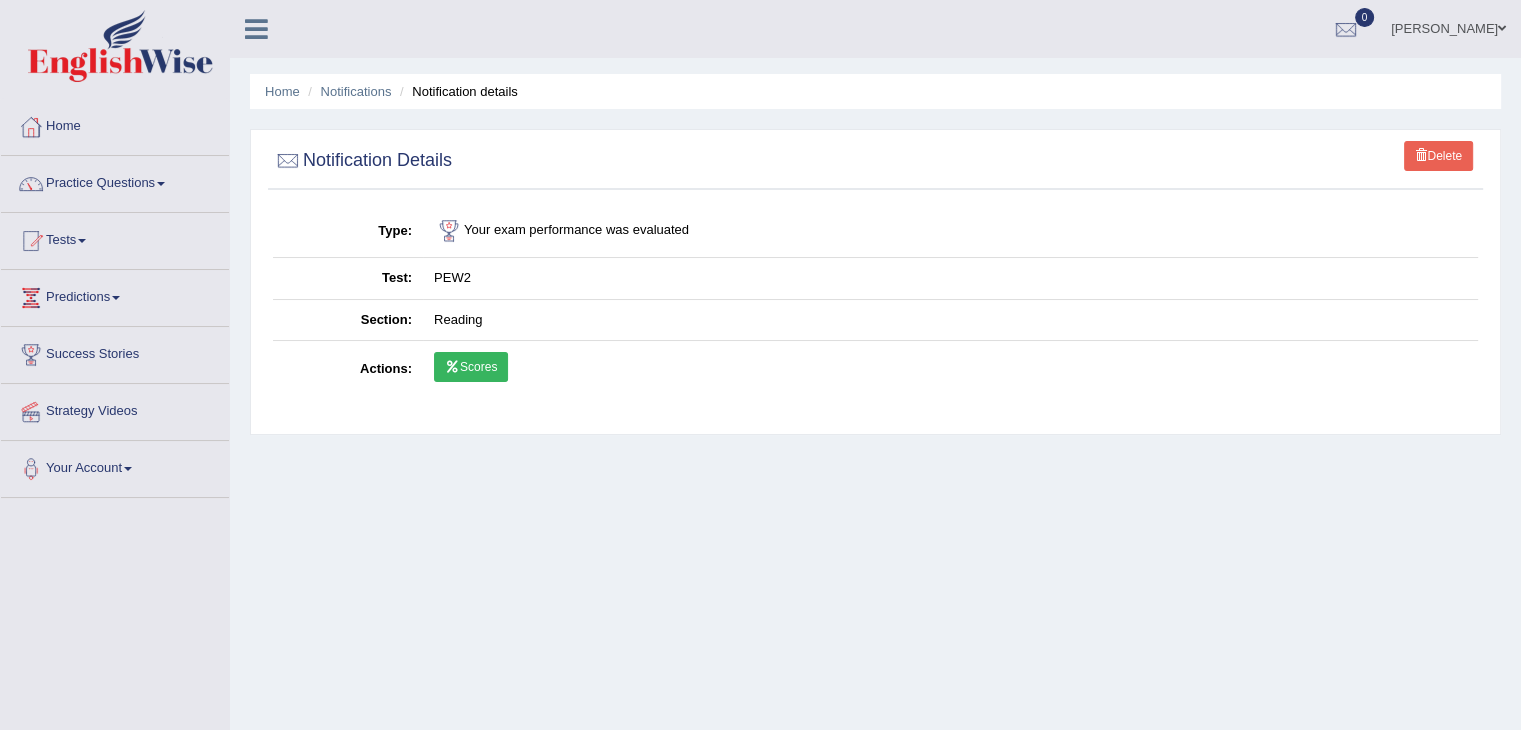click on "Scores" at bounding box center (471, 367) 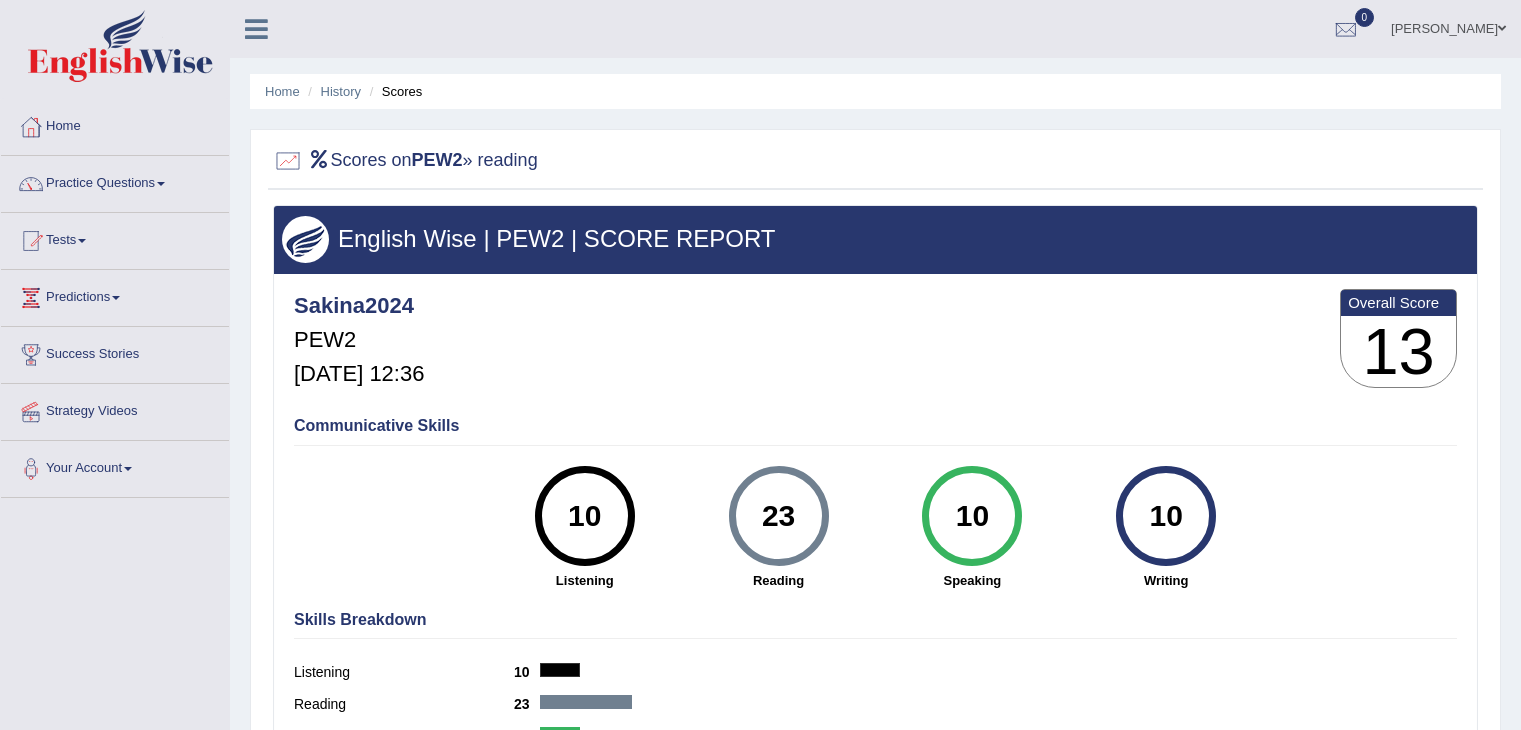 scroll, scrollTop: 0, scrollLeft: 0, axis: both 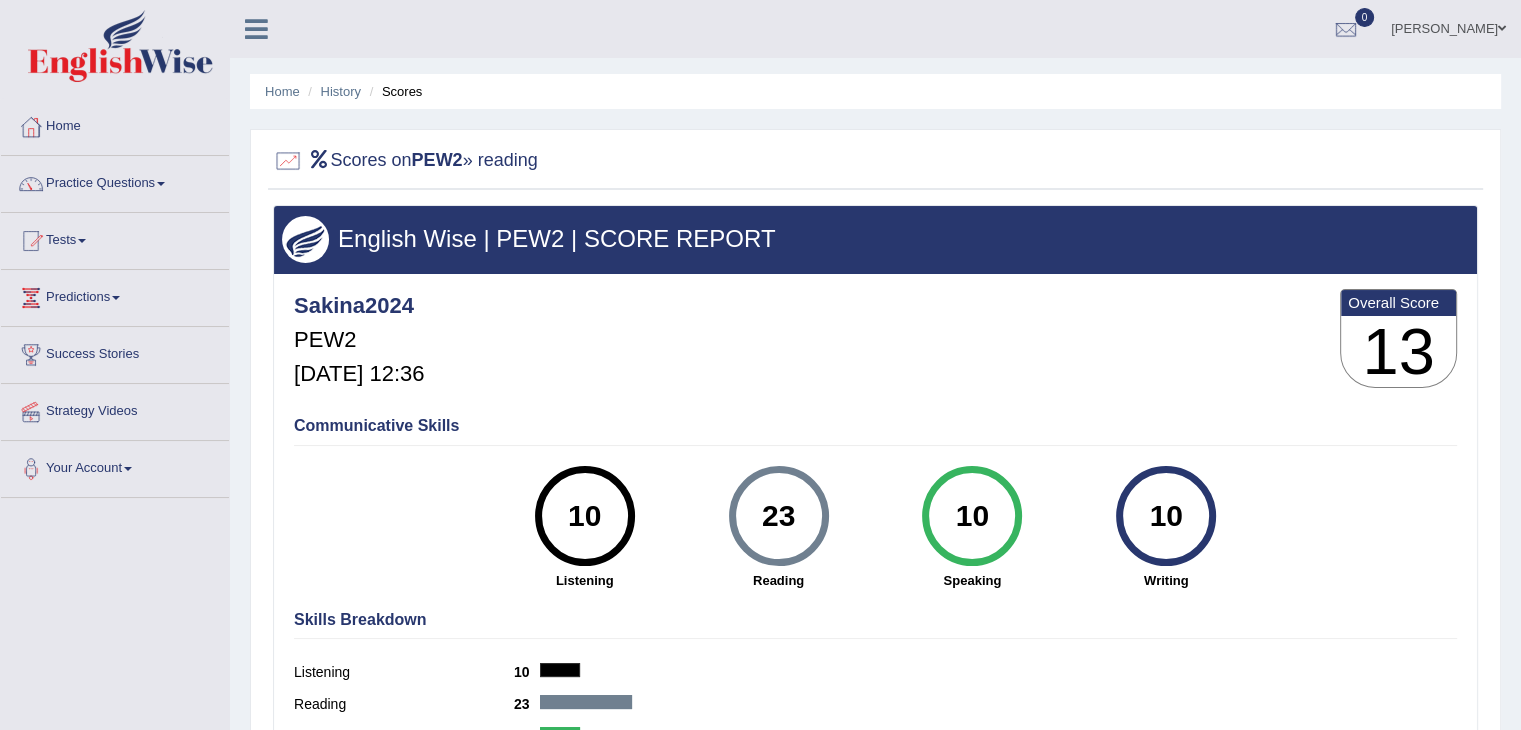 drag, startPoint x: 1520, startPoint y: 409, endPoint x: 1524, endPoint y: 182, distance: 227.03523 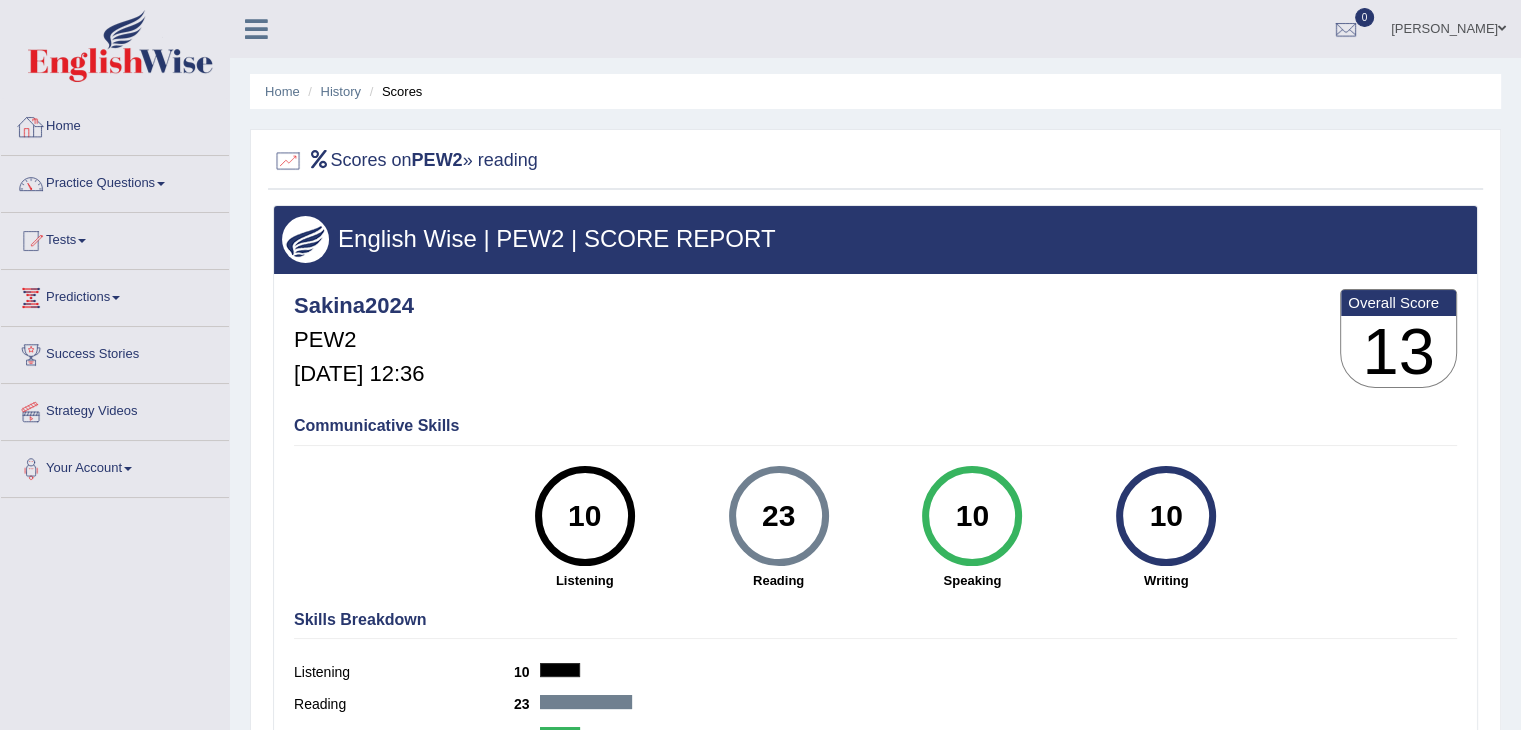 click at bounding box center (31, 127) 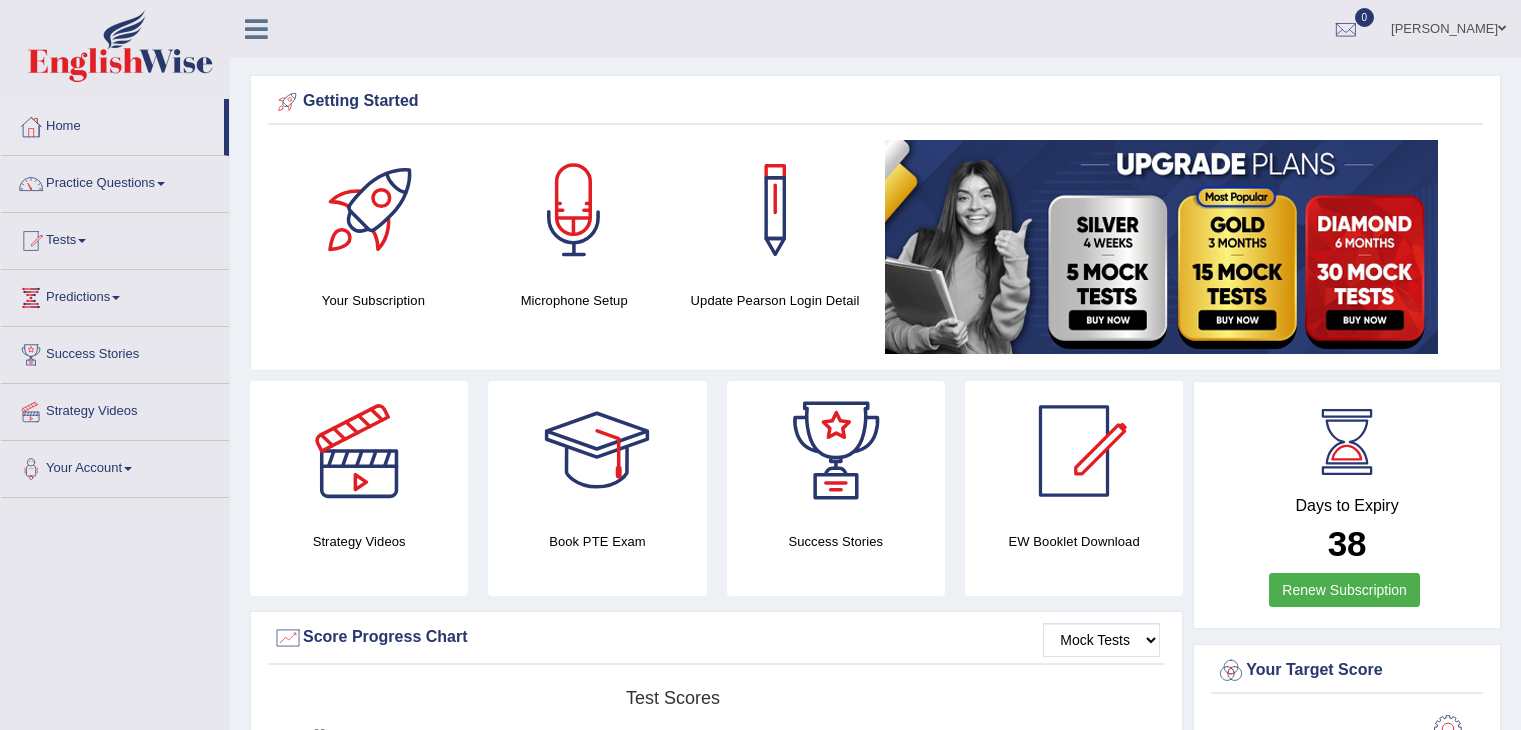 scroll, scrollTop: 0, scrollLeft: 0, axis: both 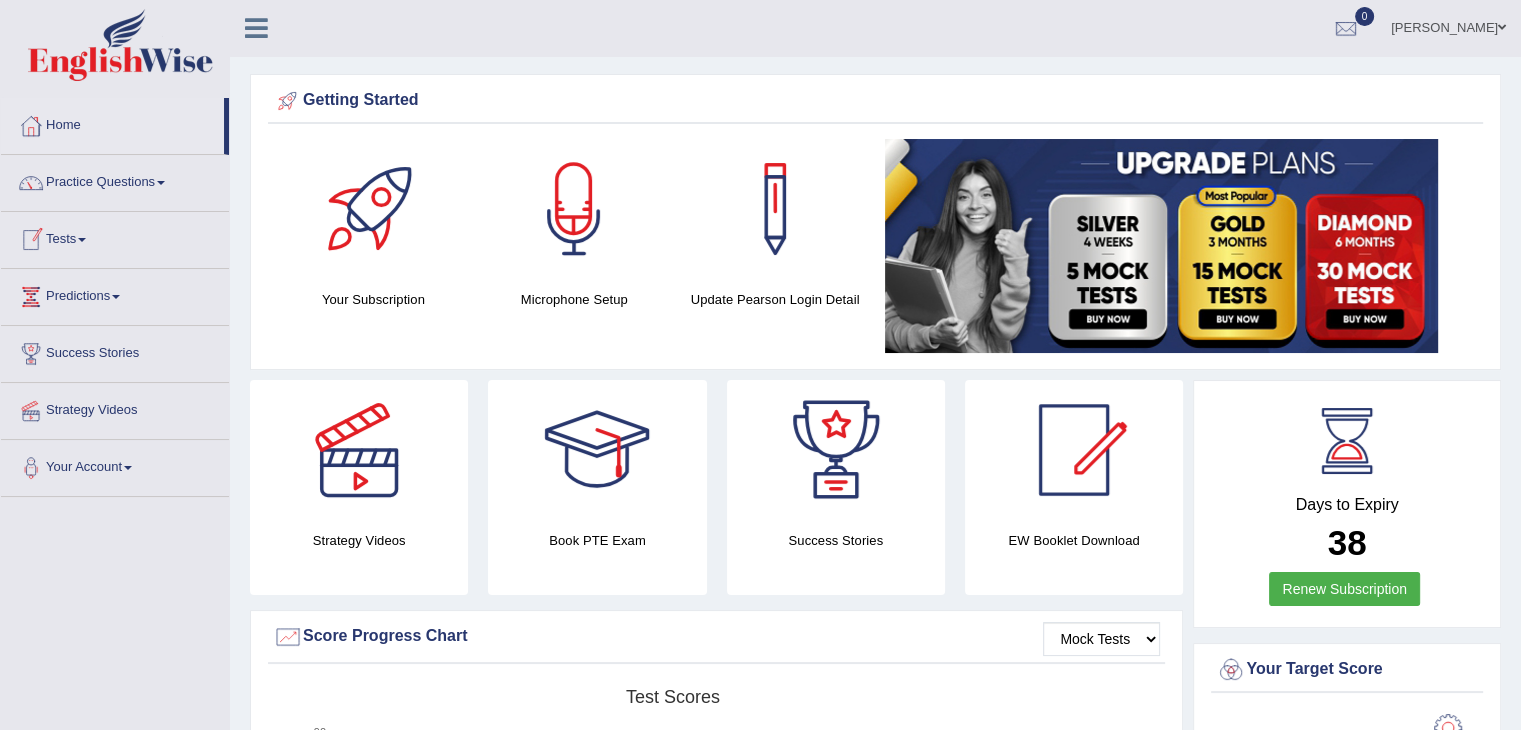 click on "Tests" at bounding box center (115, 237) 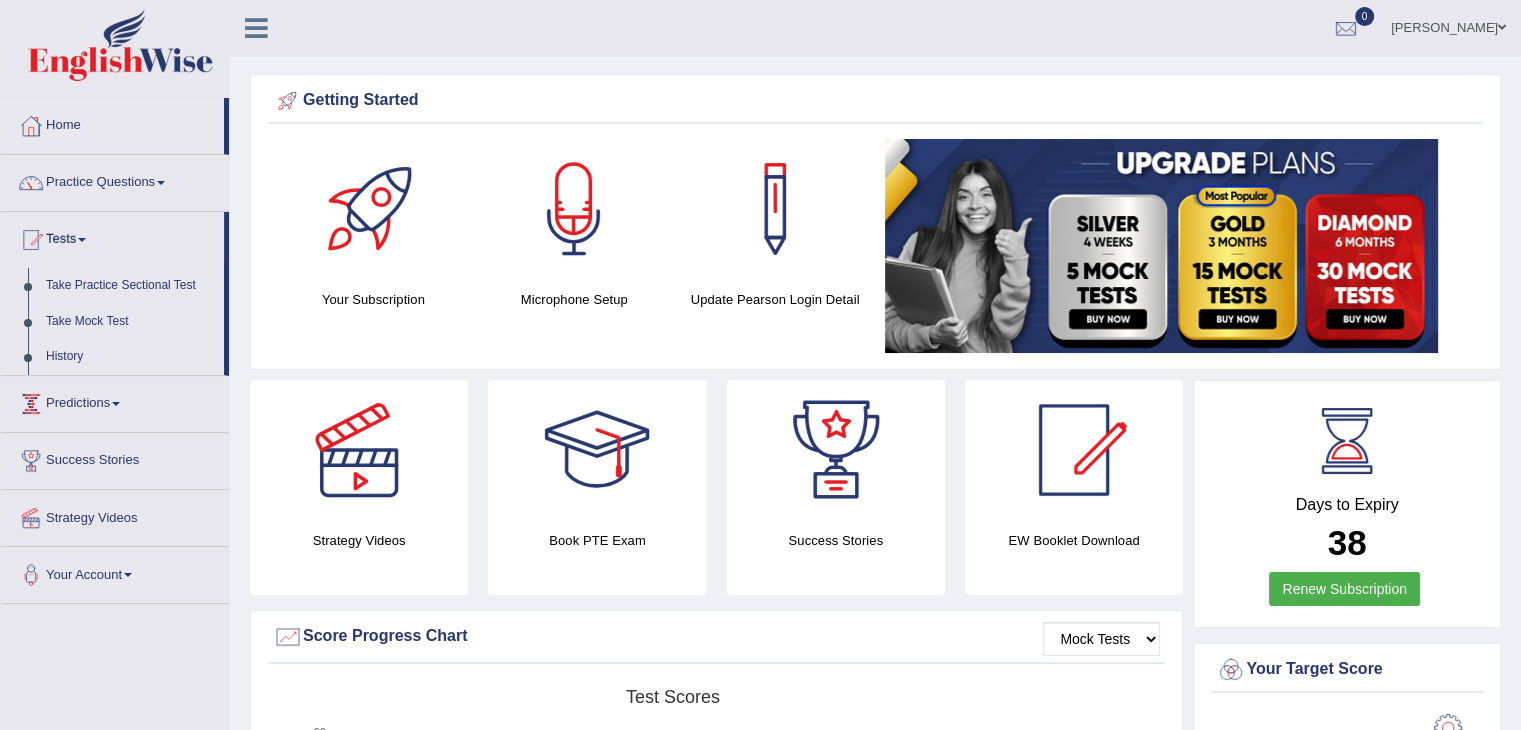 click on "Predictions" at bounding box center [115, 401] 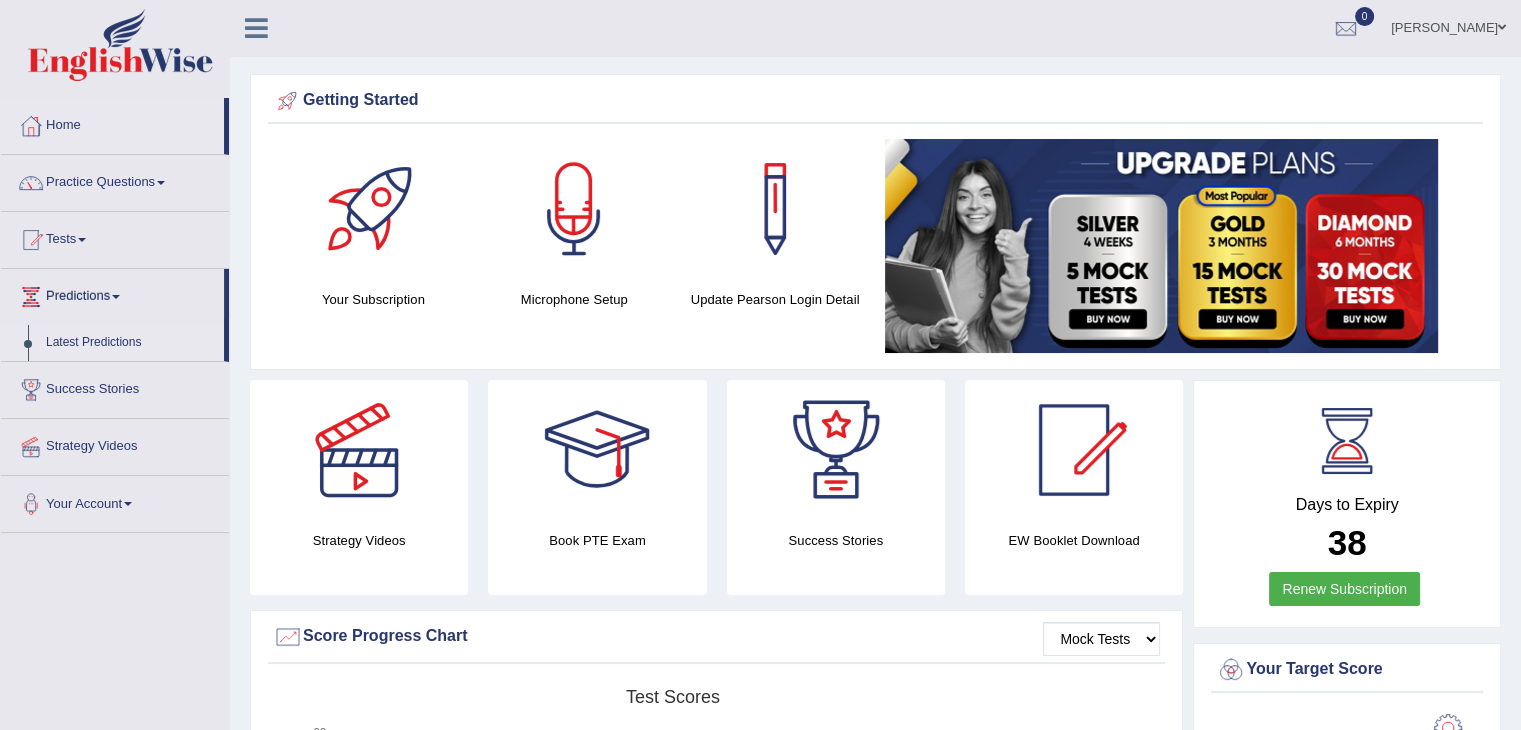 click on "Latest Predictions" at bounding box center [130, 343] 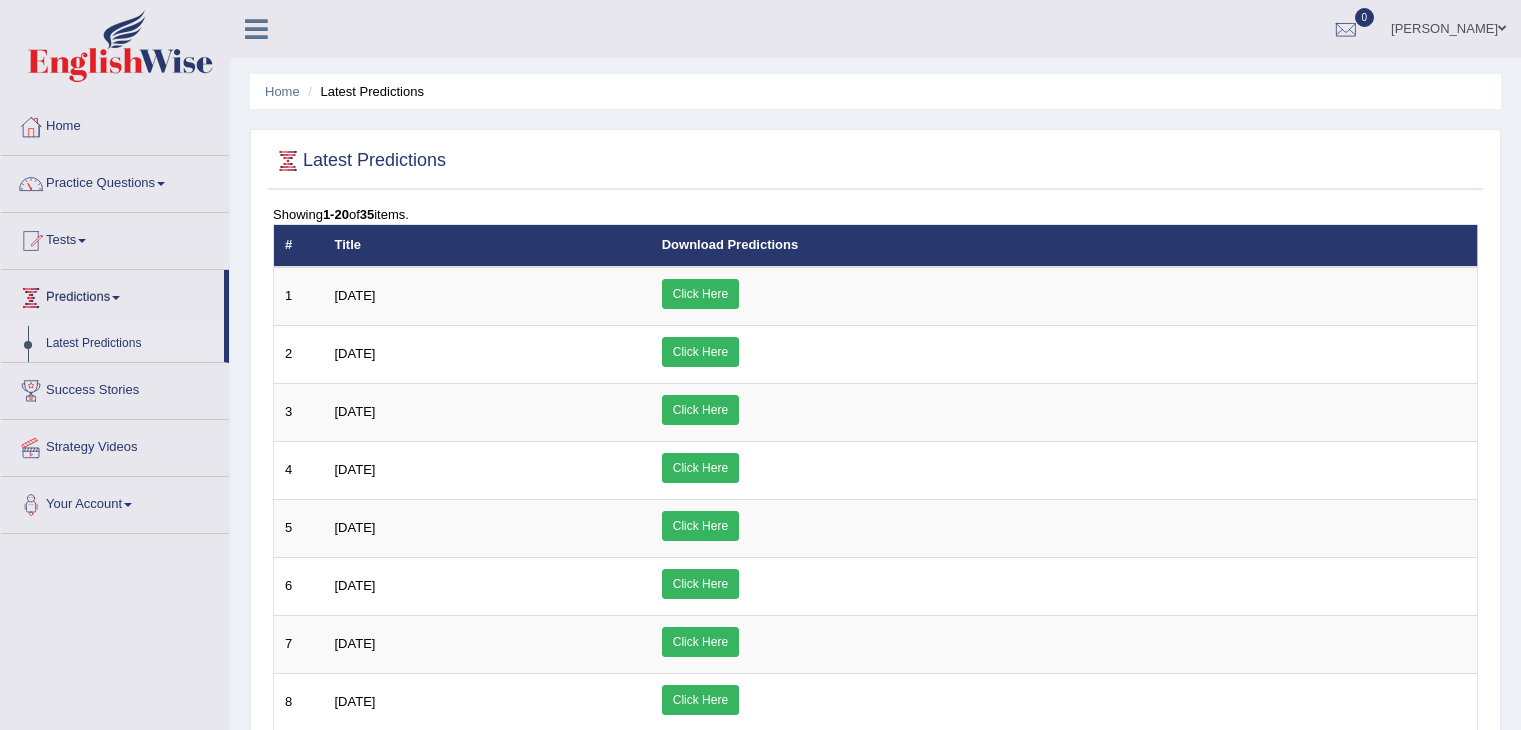 scroll, scrollTop: 0, scrollLeft: 0, axis: both 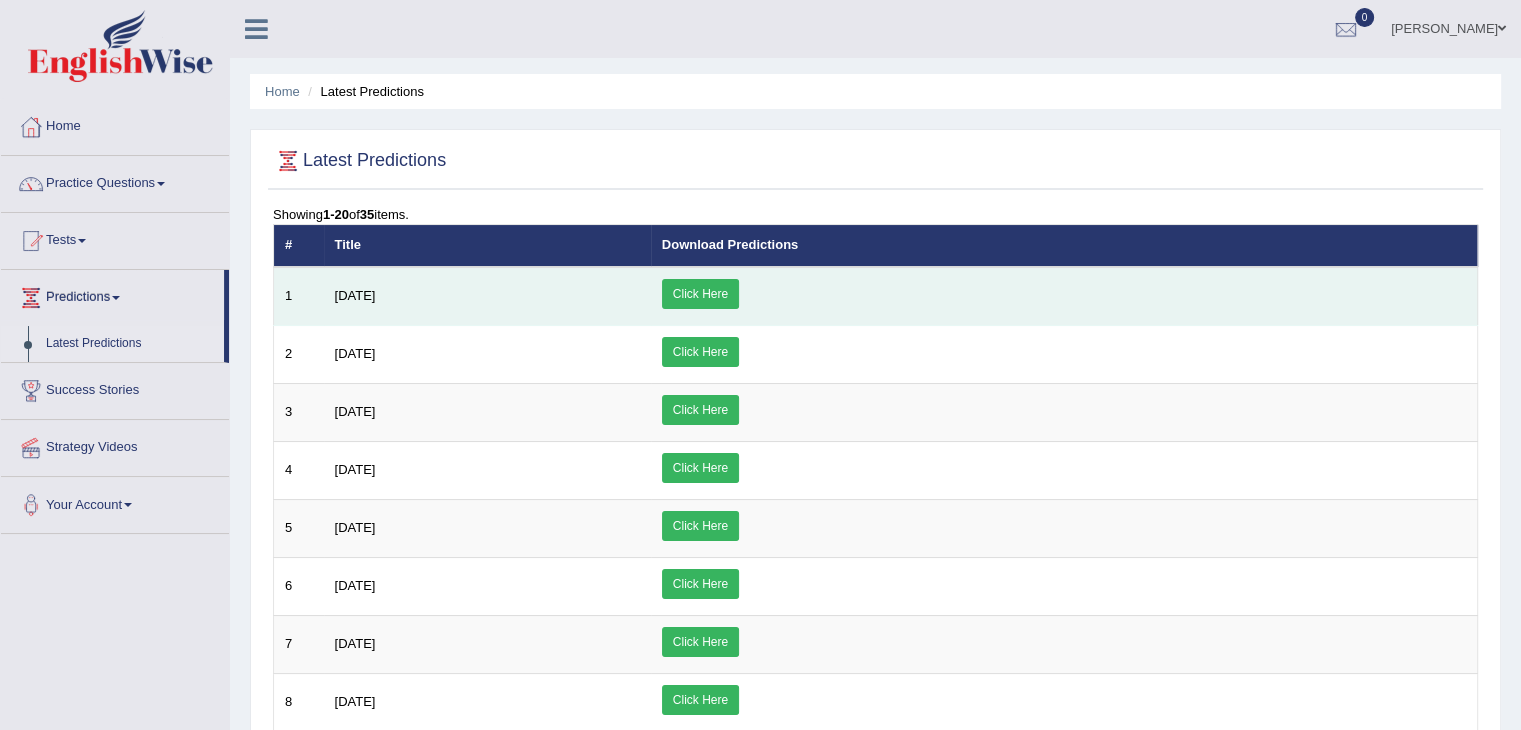 click on "Click Here" at bounding box center (700, 294) 